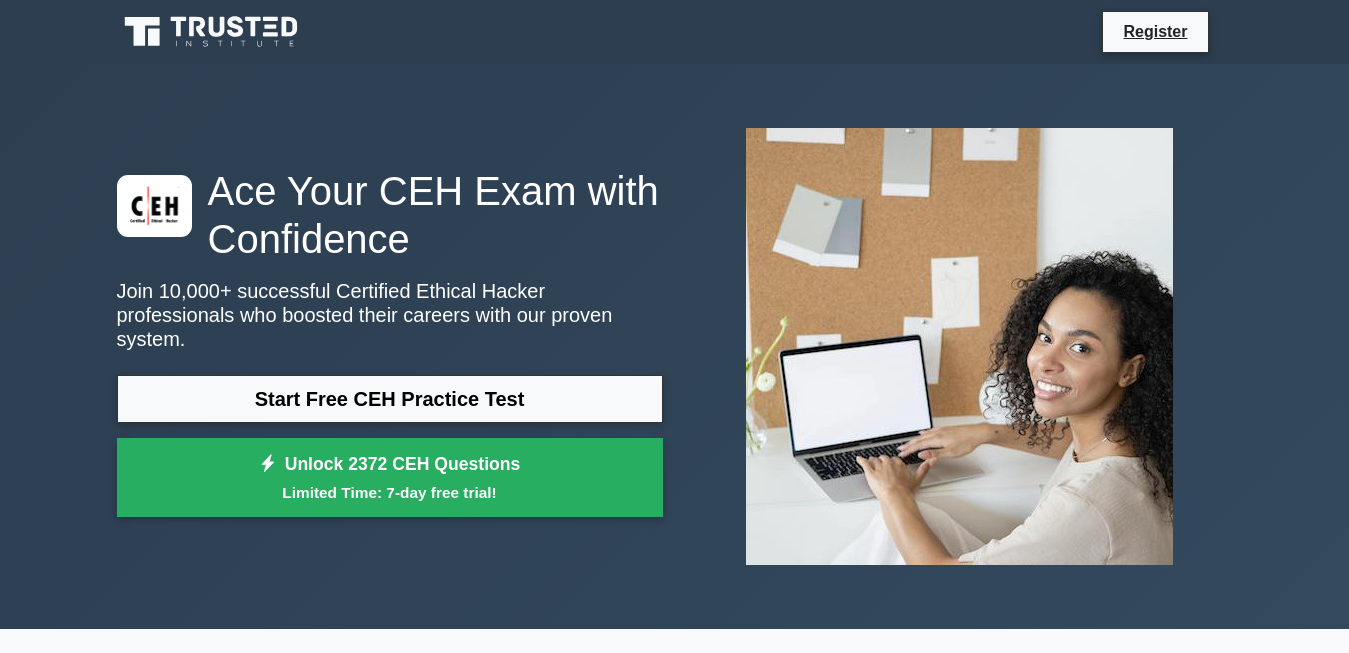 scroll, scrollTop: 0, scrollLeft: 0, axis: both 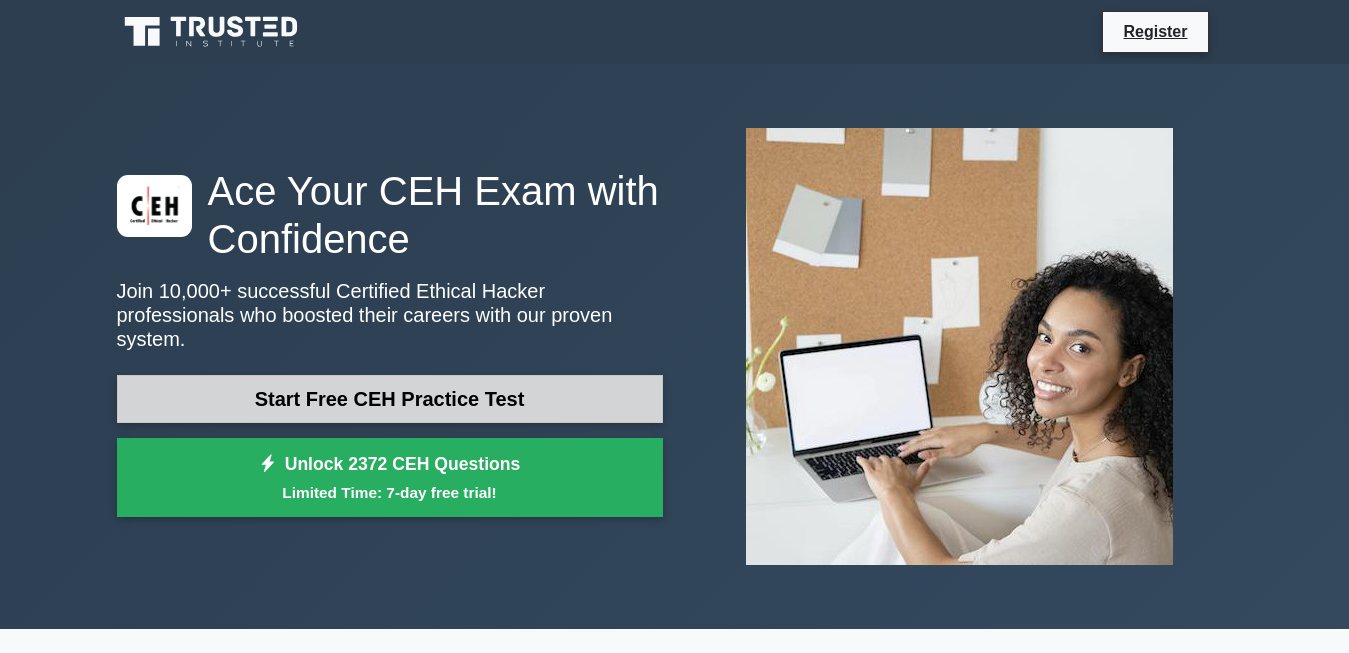 click on "Start Free CEH Practice Test" at bounding box center [390, 399] 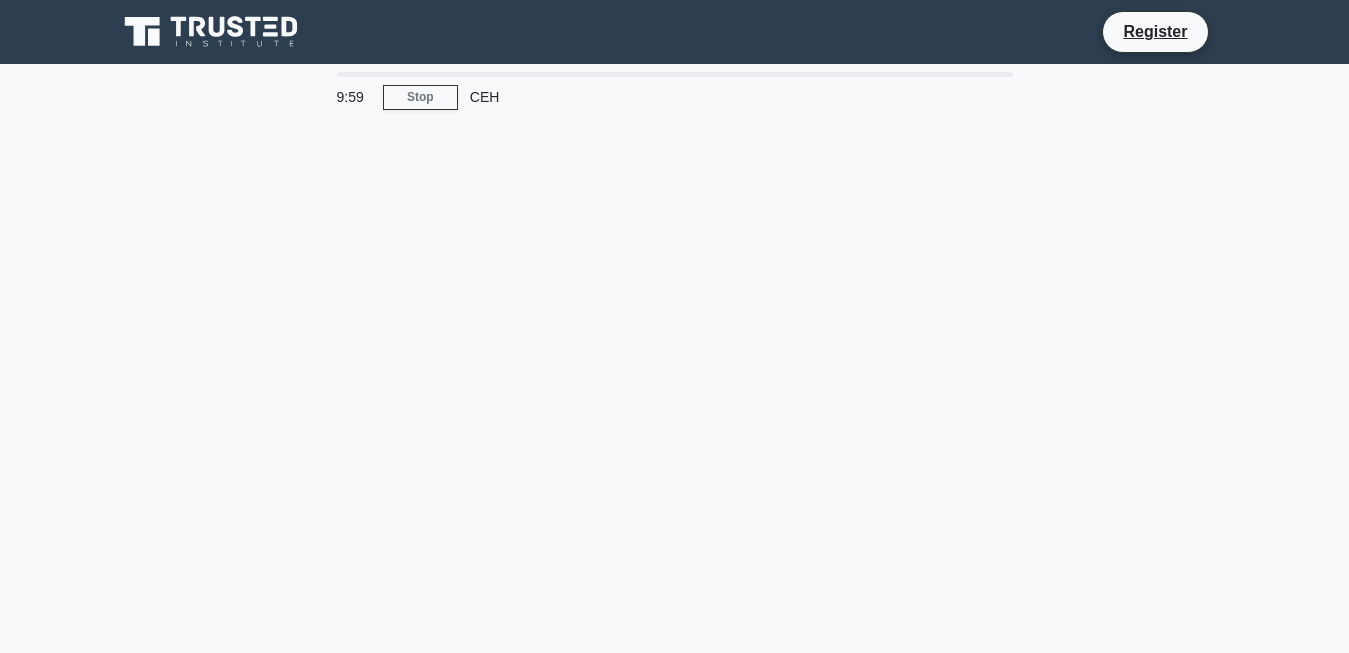 scroll, scrollTop: 0, scrollLeft: 0, axis: both 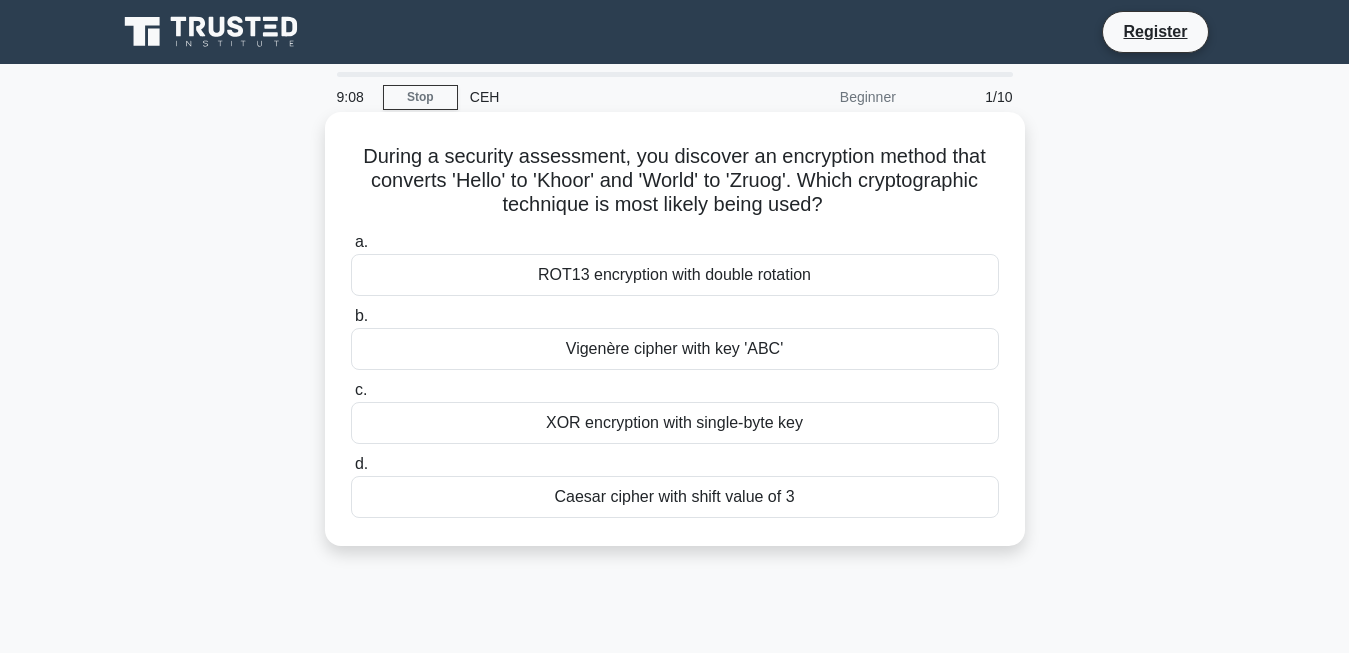 click on "a." at bounding box center [361, 241] 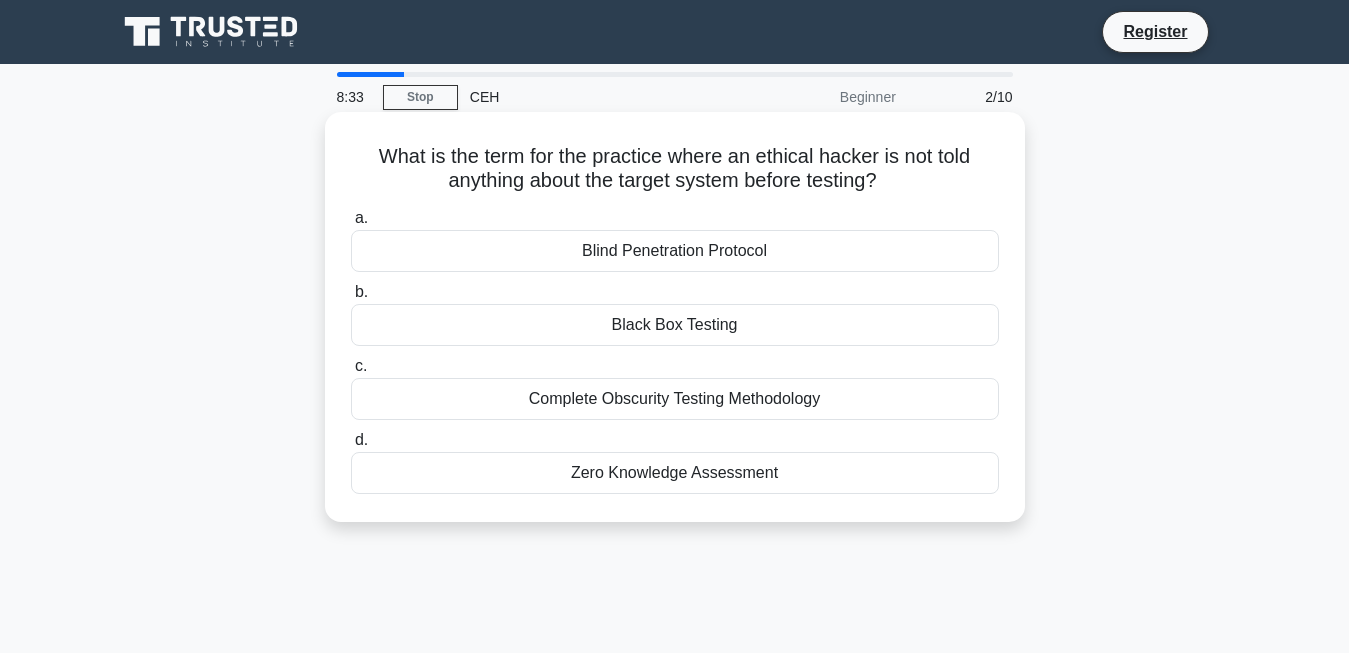 click on "Blind Penetration Protocol" at bounding box center (675, 251) 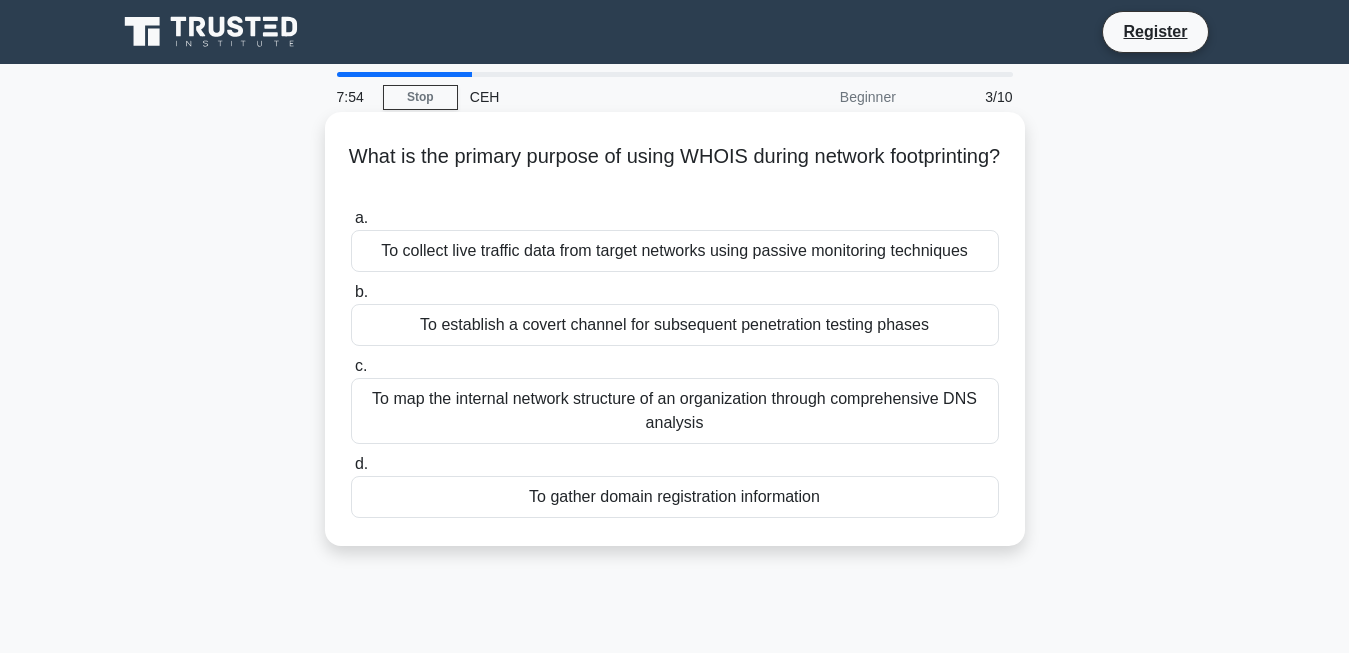 click on "To map the internal network structure of an organization through comprehensive DNS analysis" at bounding box center [675, 411] 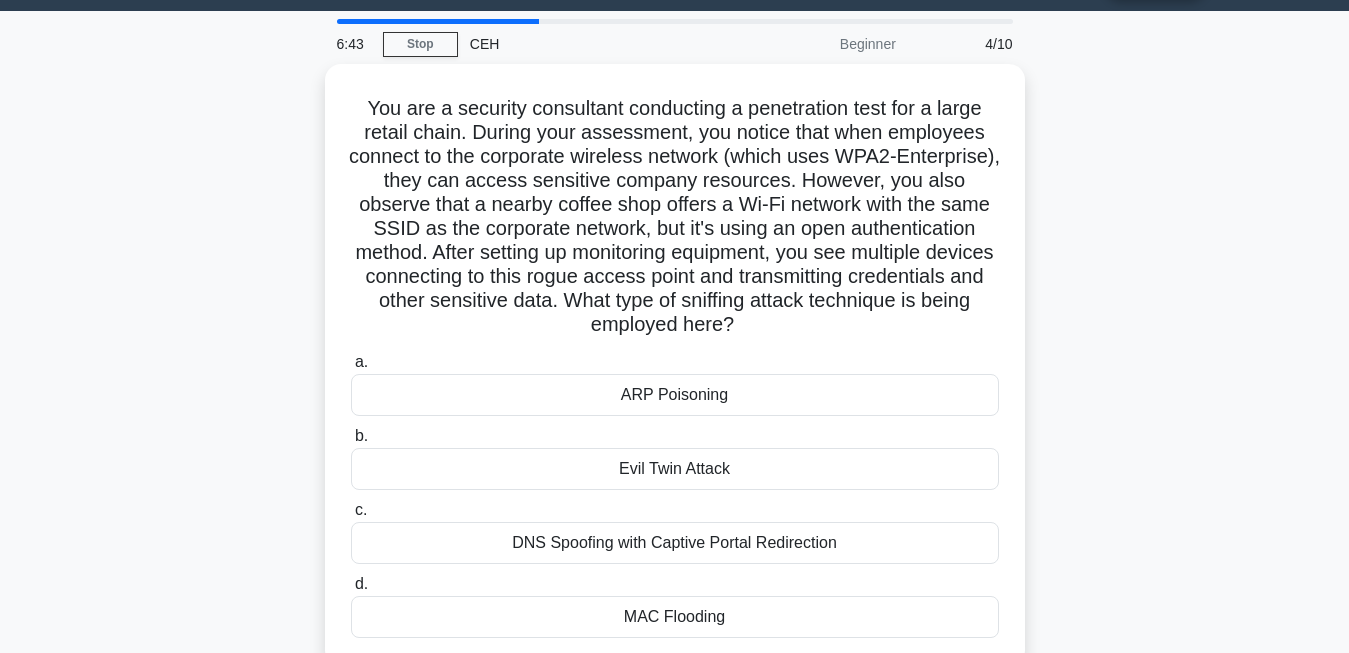 scroll, scrollTop: 102, scrollLeft: 0, axis: vertical 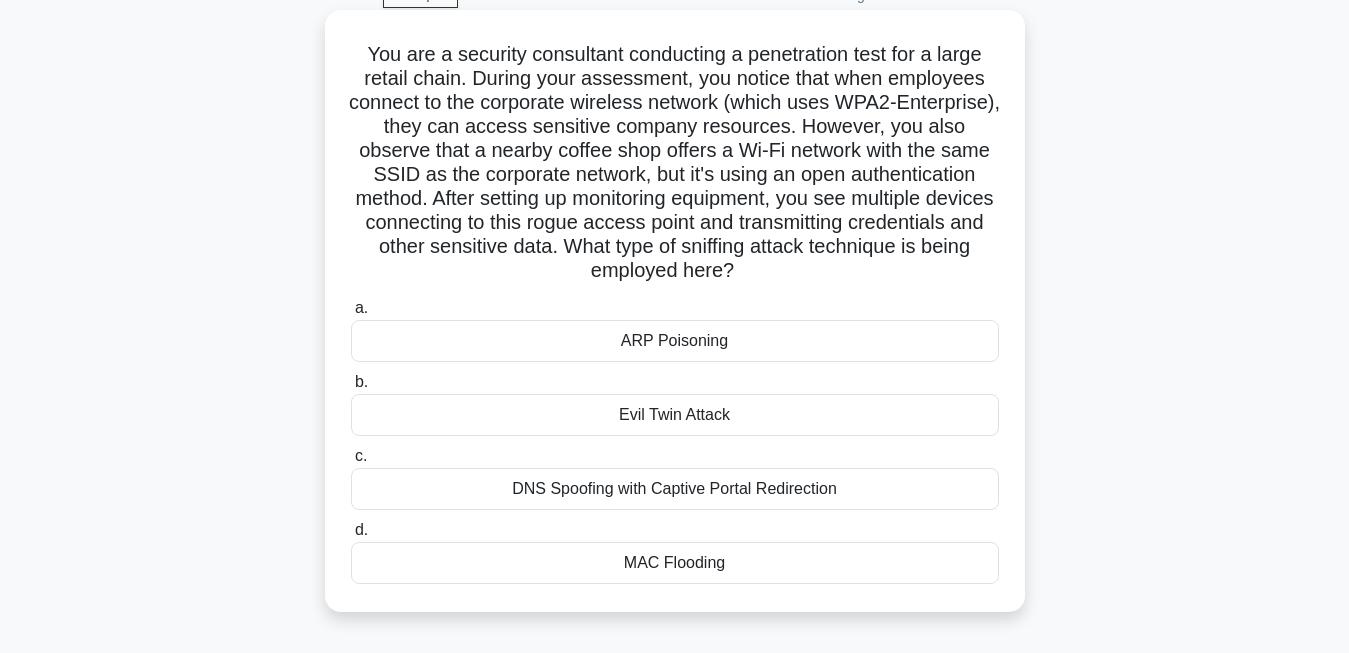 click on "DNS Spoofing with Captive Portal Redirection" at bounding box center (675, 489) 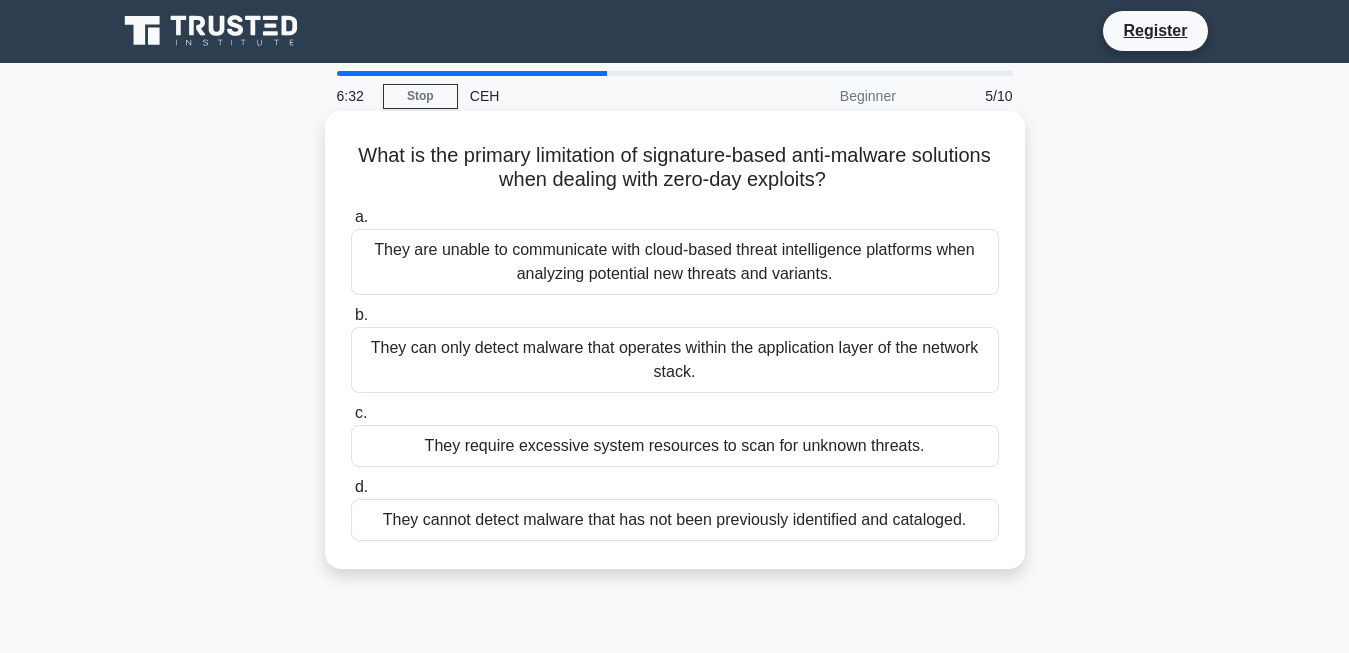 scroll, scrollTop: 0, scrollLeft: 0, axis: both 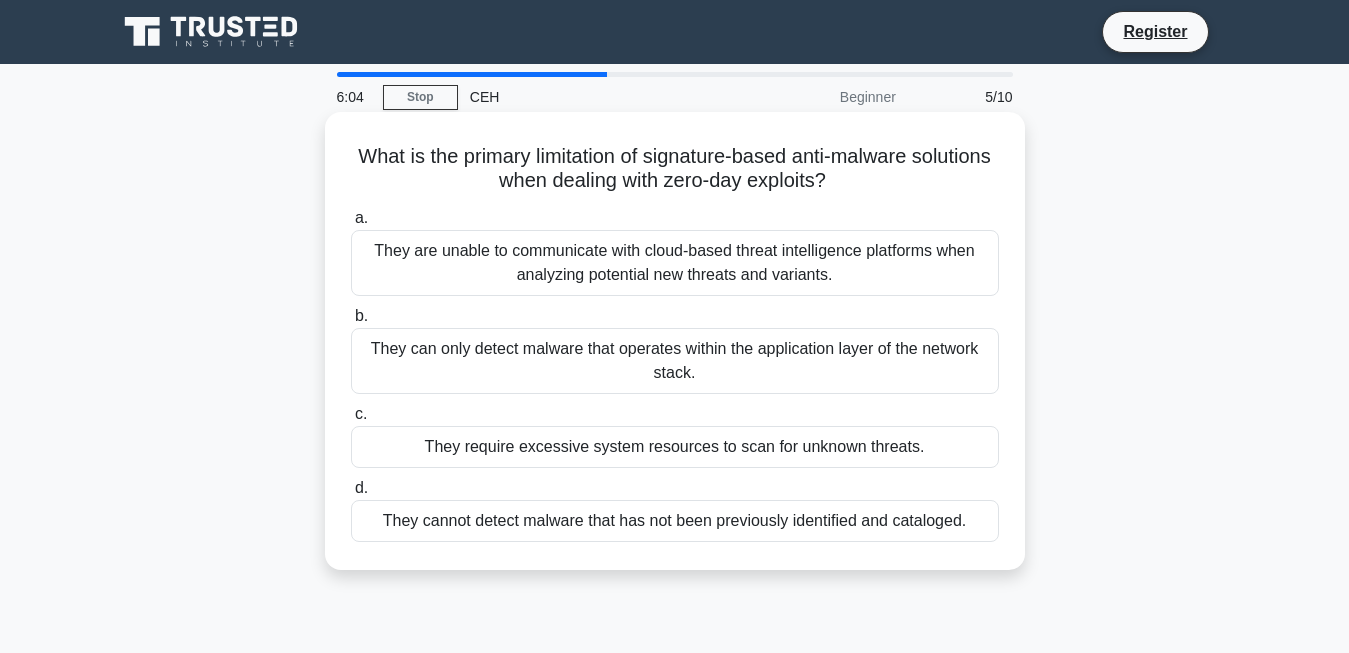 click on "They can only detect malware that operates within the application layer of the network stack." at bounding box center [675, 361] 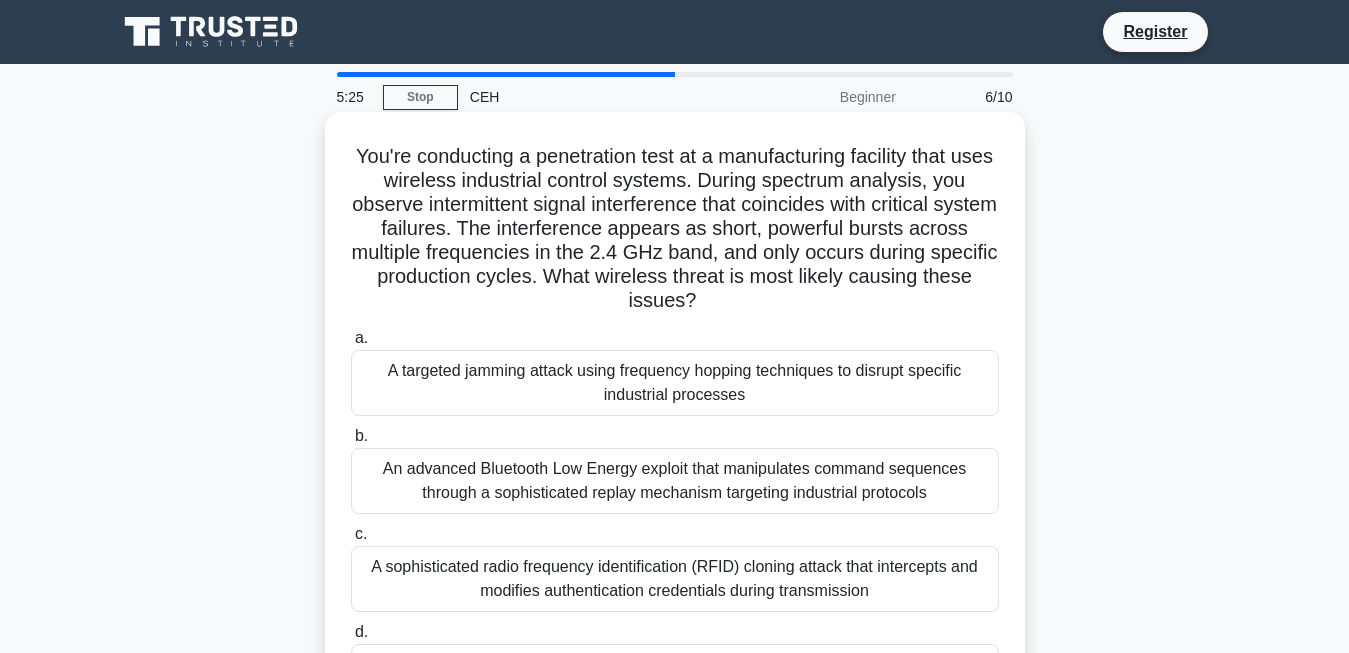 click on "A targeted jamming attack using frequency hopping techniques to disrupt specific industrial processes" at bounding box center [675, 383] 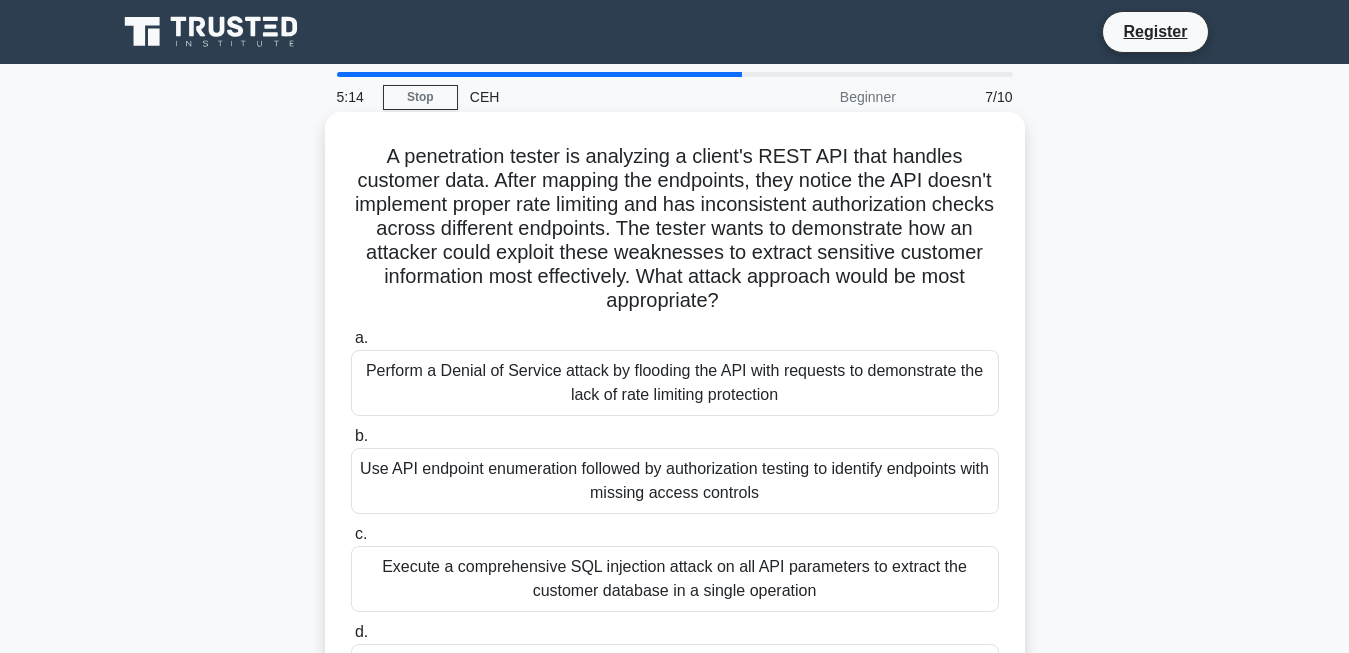 click on "Use API endpoint enumeration followed by authorization testing to identify endpoints with missing access controls" at bounding box center (675, 481) 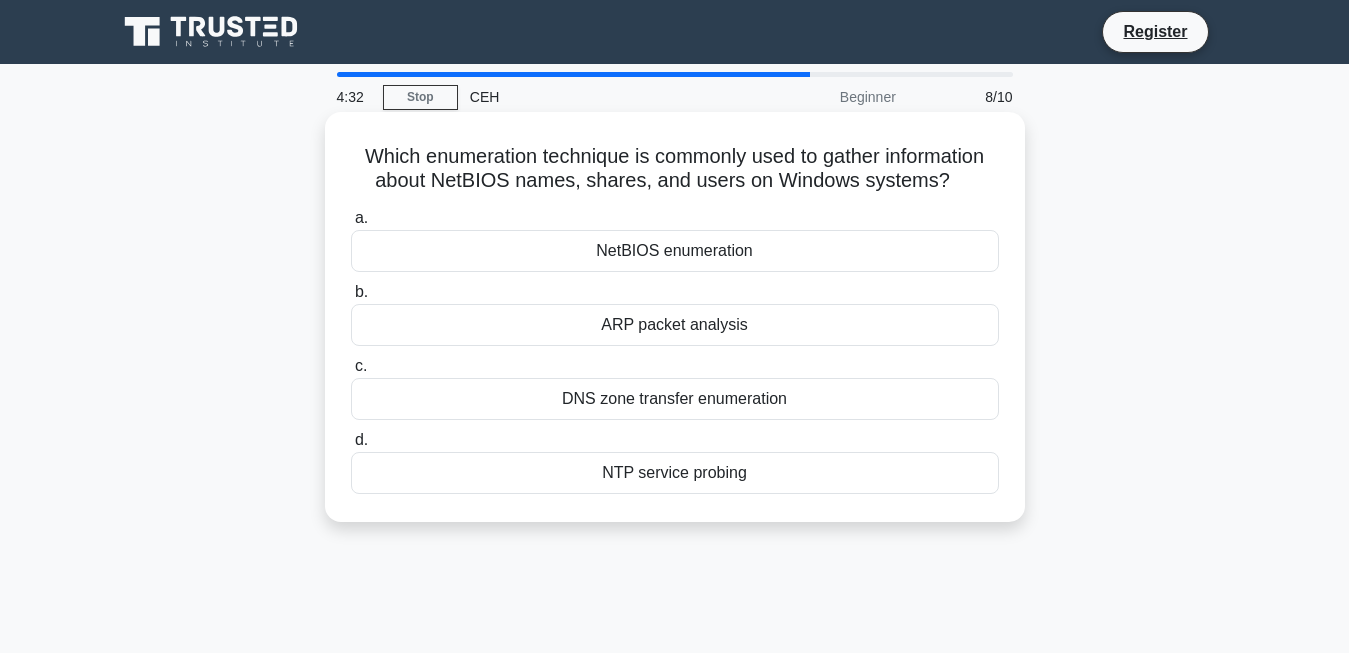 click on "NTP service probing" at bounding box center [675, 473] 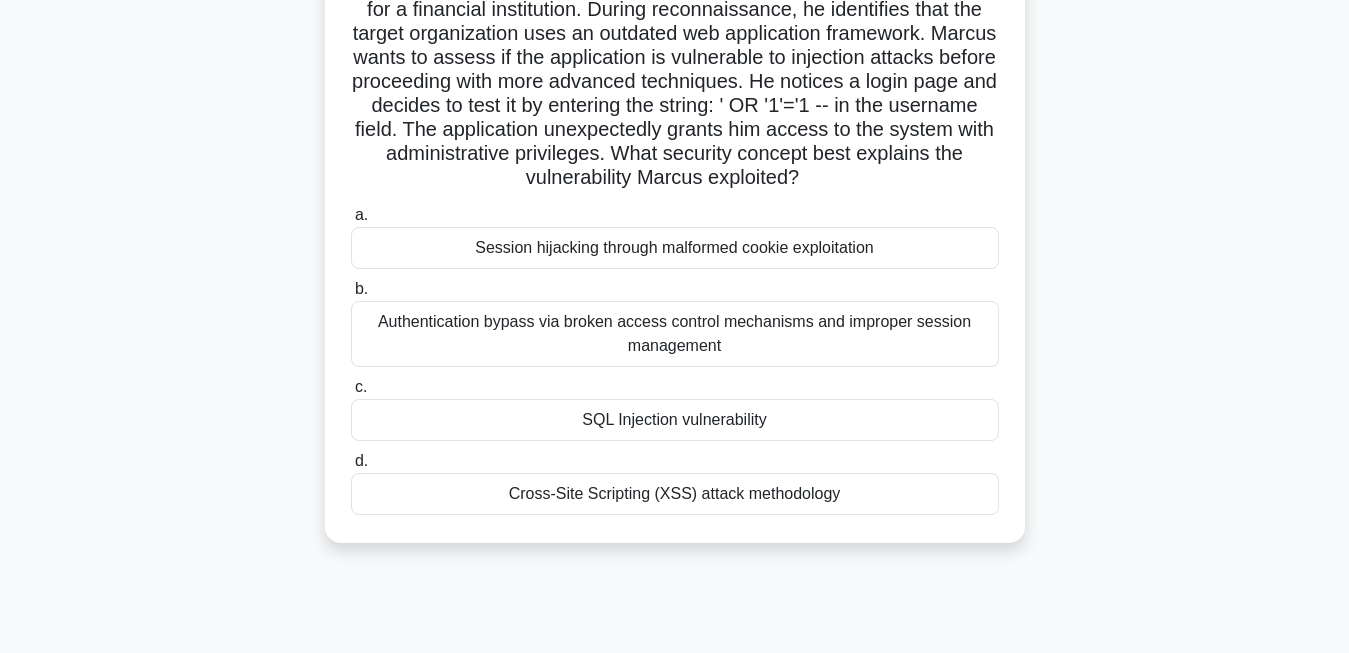 scroll, scrollTop: 204, scrollLeft: 0, axis: vertical 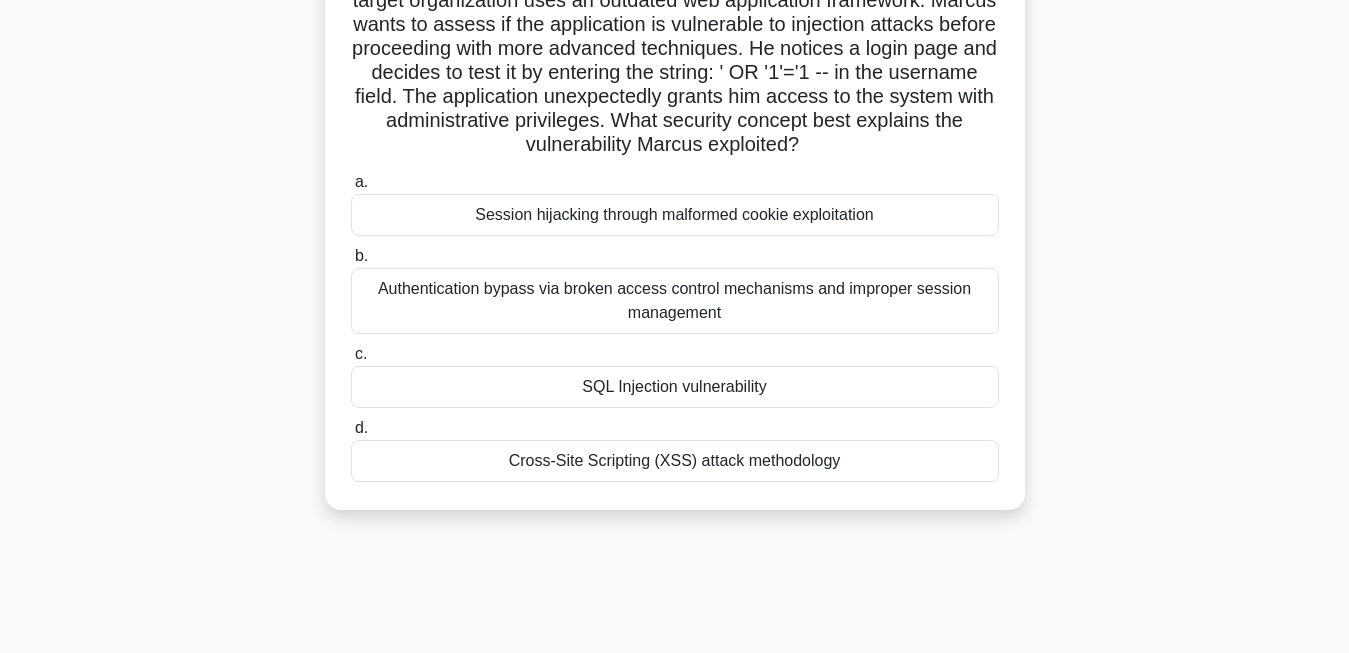 click on "Authentication bypass via broken access control mechanisms and improper session management" at bounding box center (675, 301) 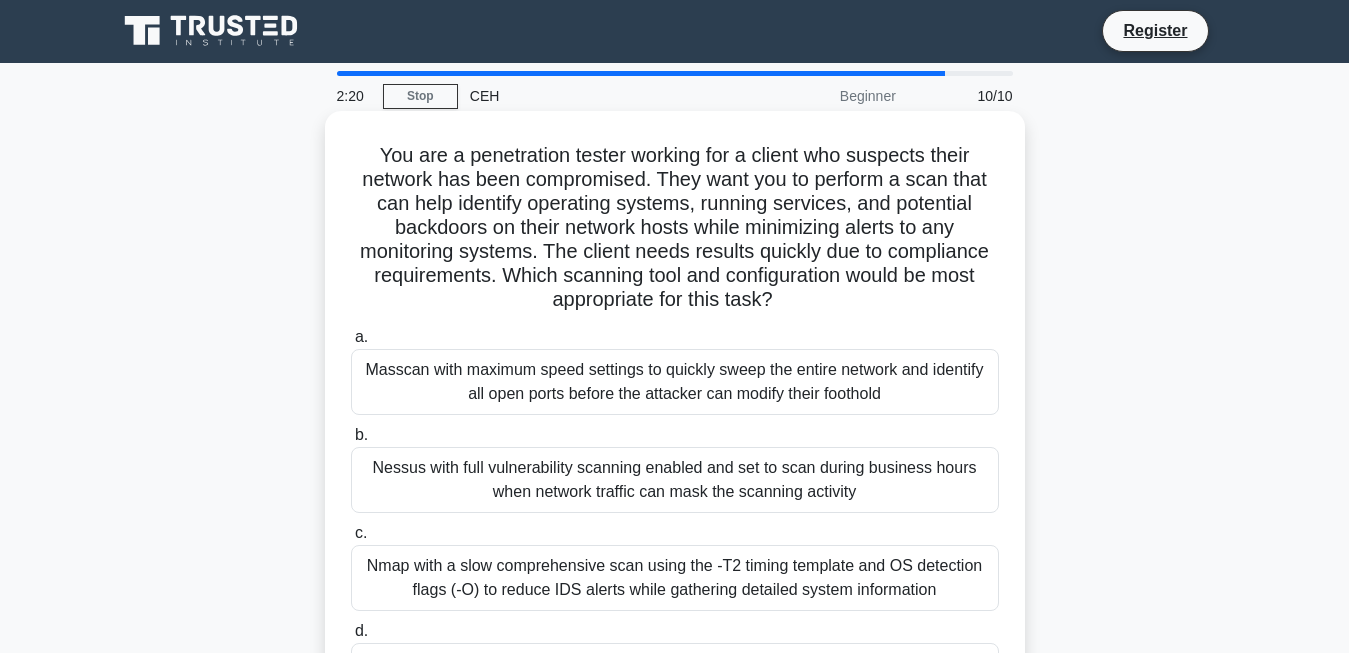 scroll, scrollTop: 0, scrollLeft: 0, axis: both 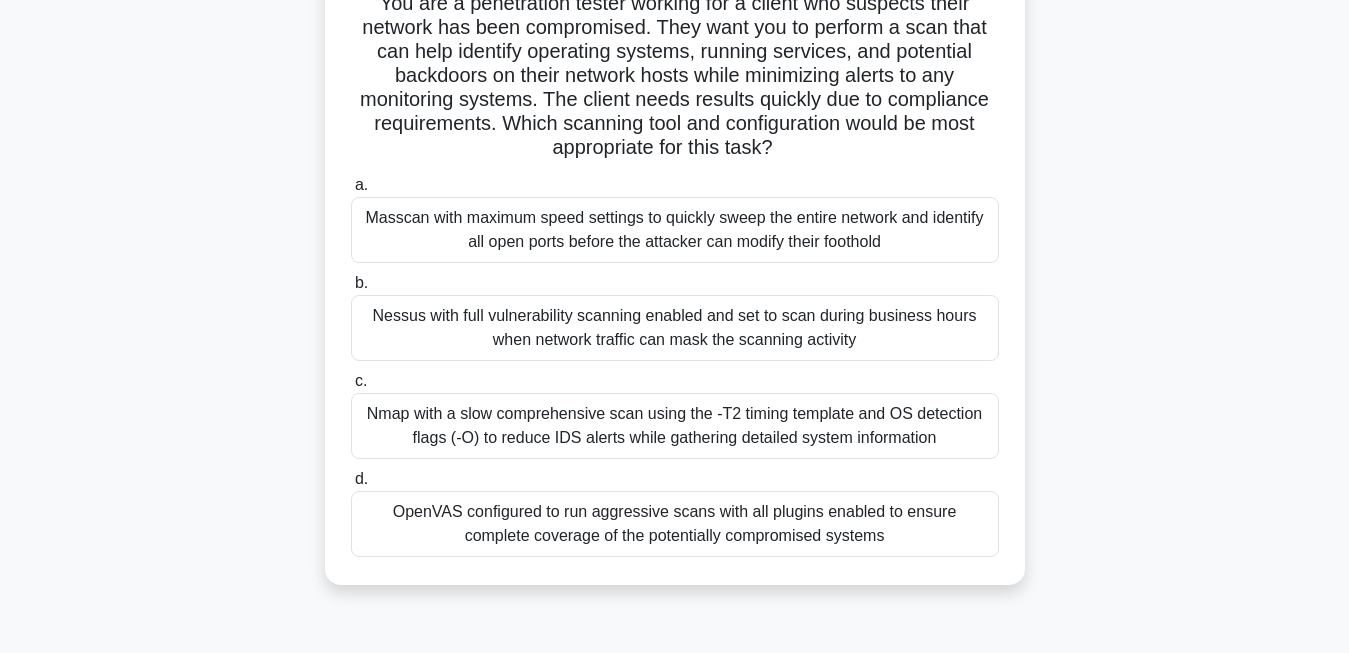 click on "Nmap with a slow comprehensive scan using the -T2 timing template and OS detection flags (-O) to reduce IDS alerts while gathering detailed system information" at bounding box center (675, 426) 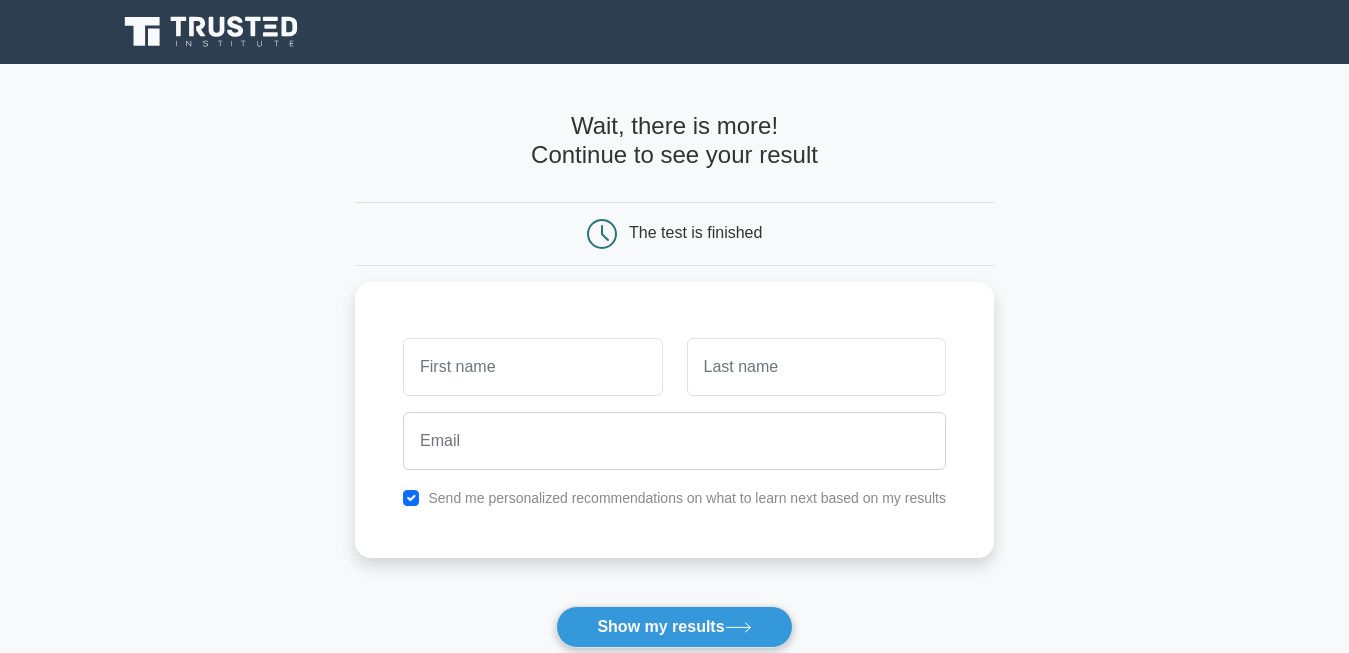 scroll, scrollTop: 0, scrollLeft: 0, axis: both 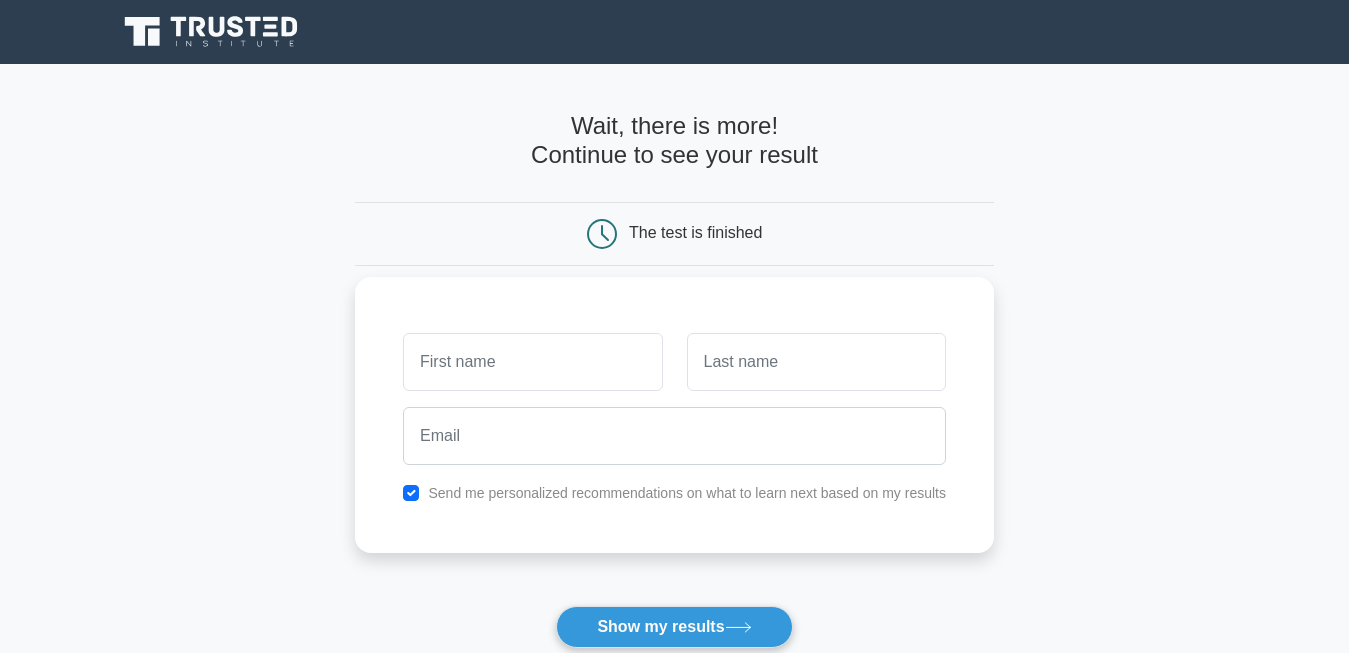 click at bounding box center (532, 362) 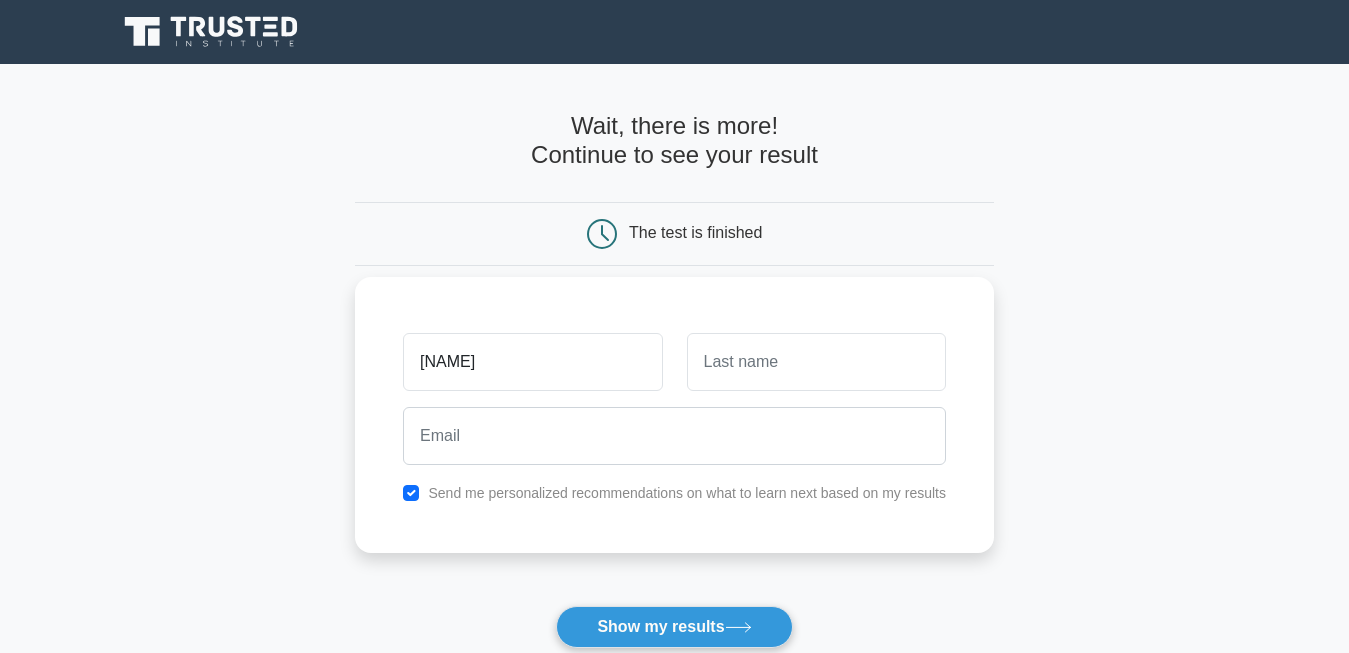 type on "l" 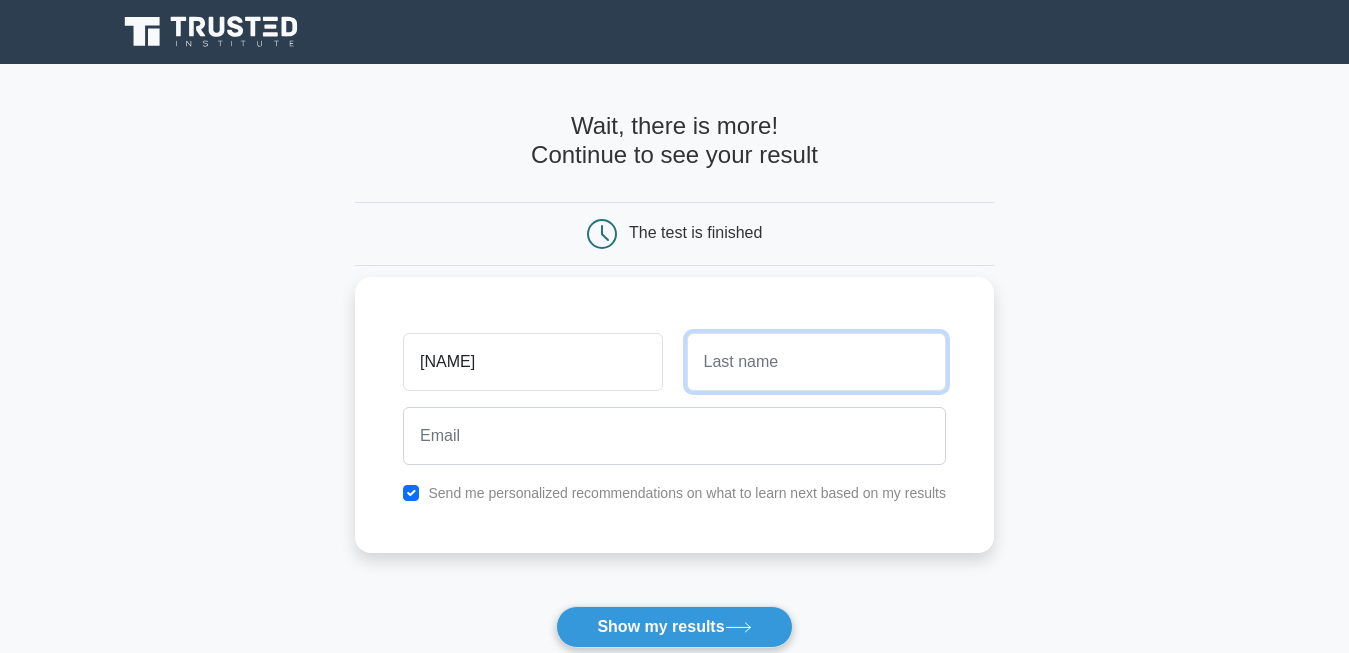 click at bounding box center [816, 362] 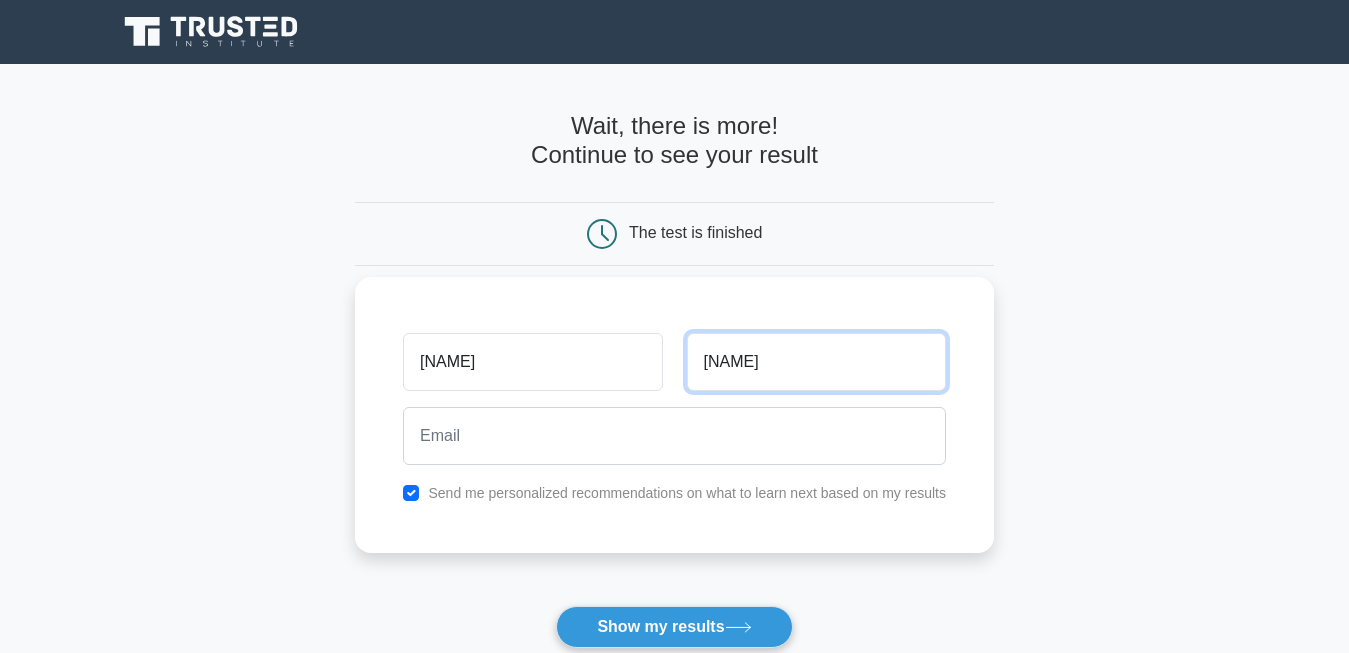 type on "Madit" 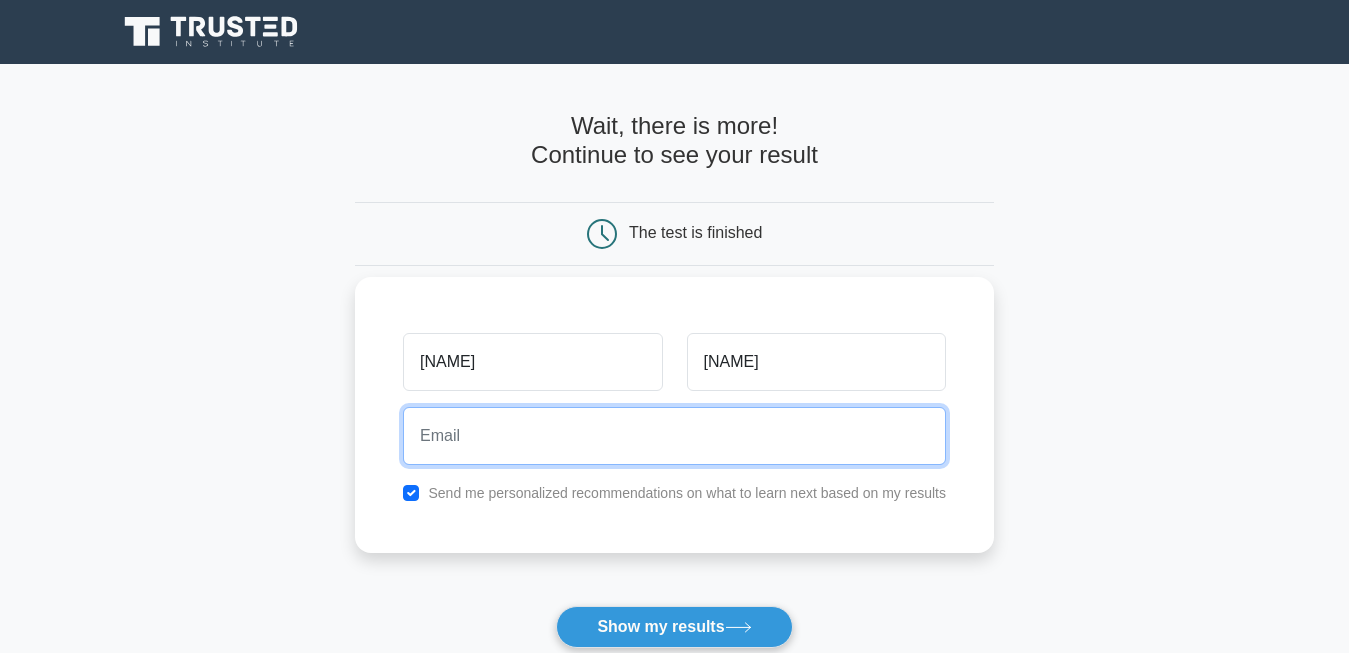 click at bounding box center [674, 436] 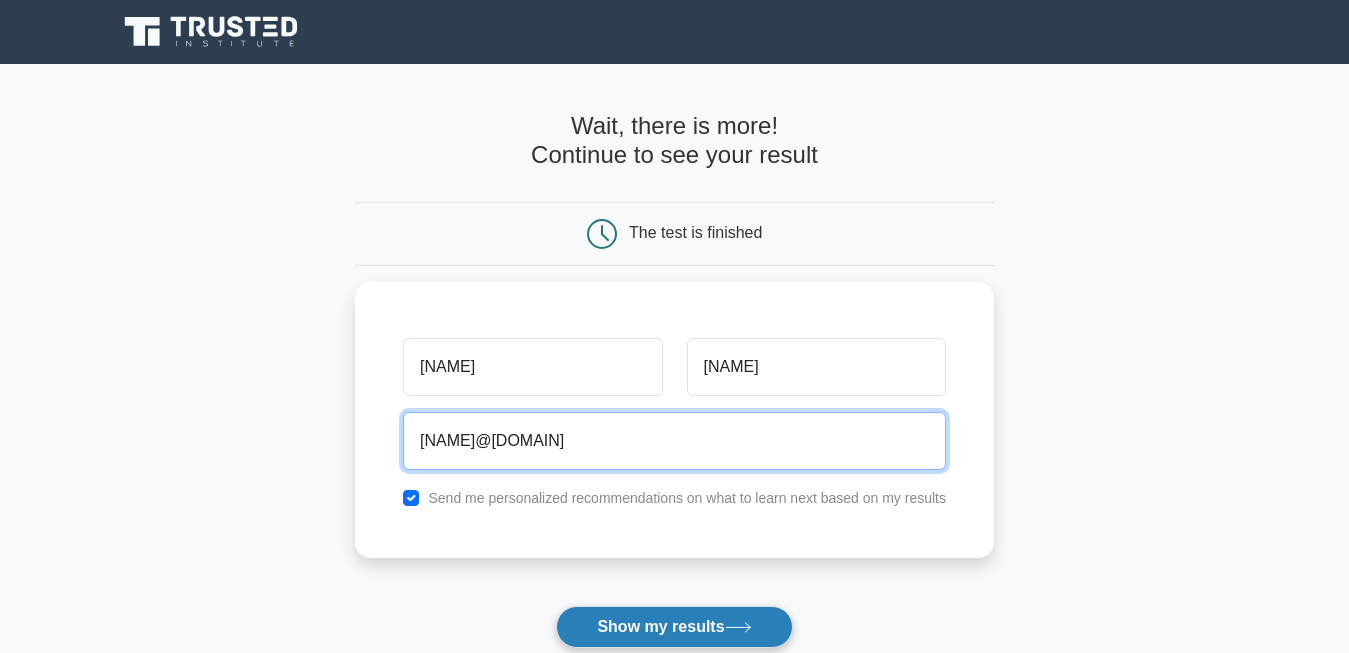 type on "linomadit84@gmail.com" 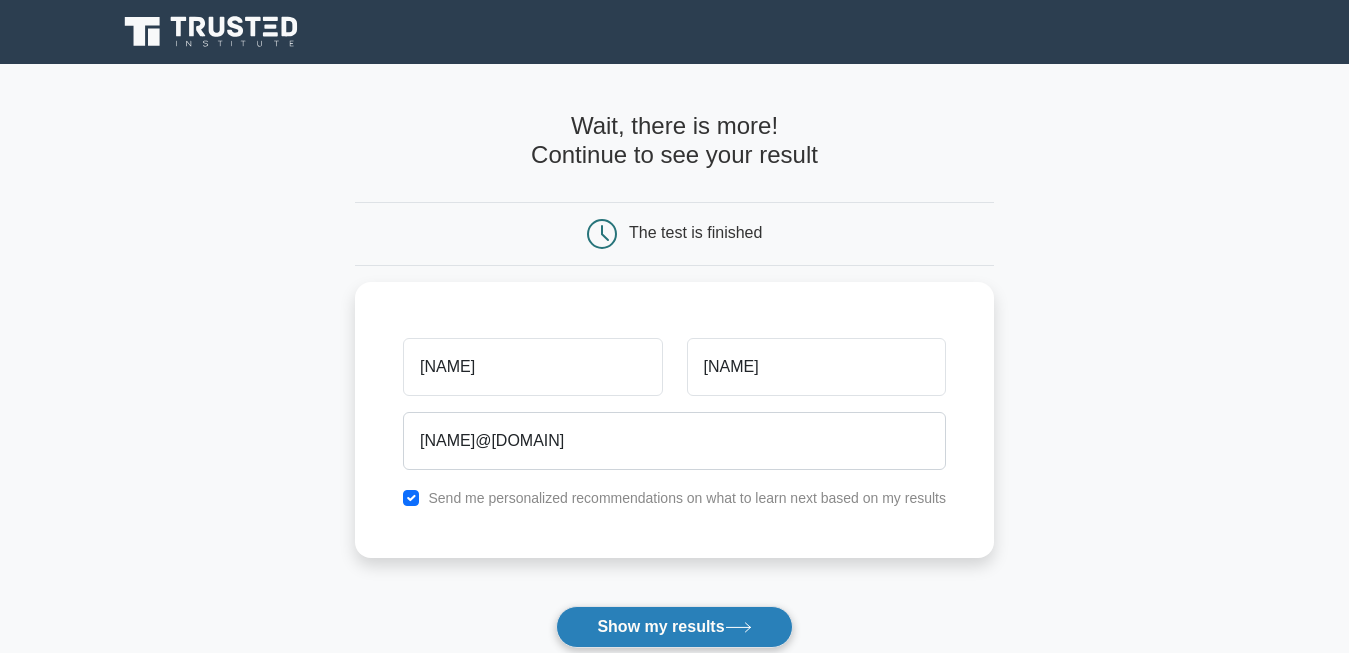 click on "Show my results" at bounding box center (674, 627) 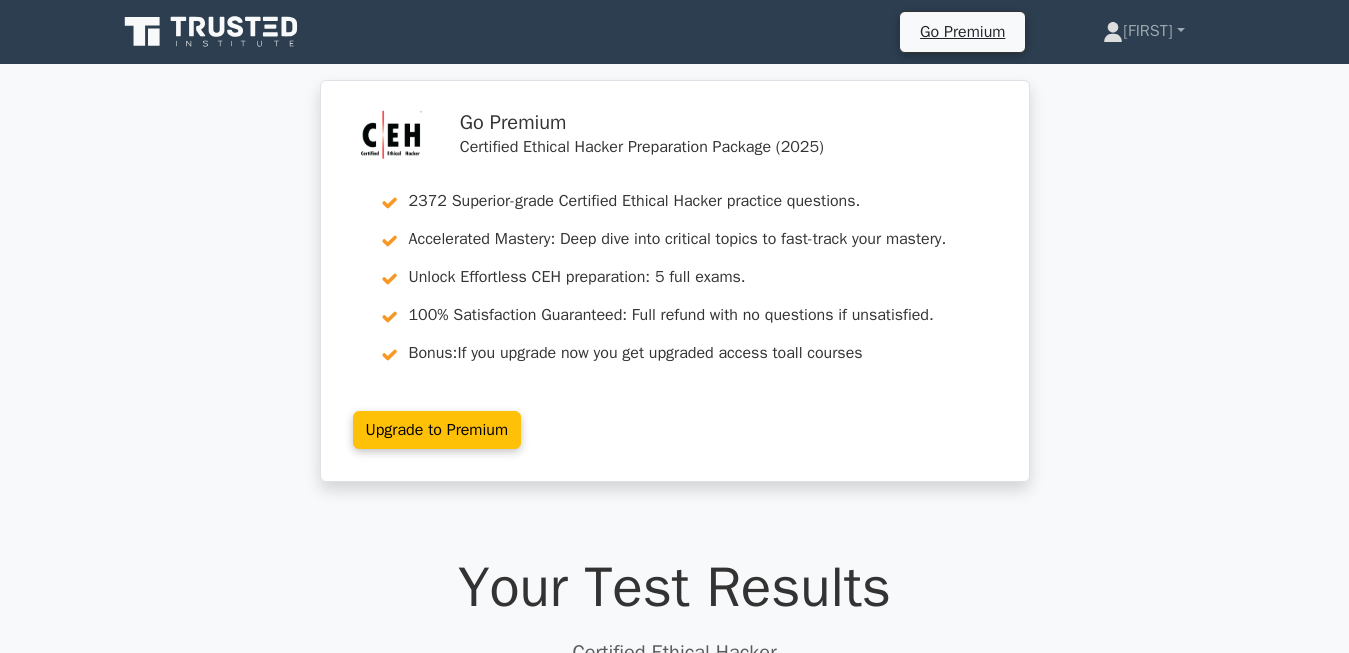 scroll, scrollTop: 0, scrollLeft: 0, axis: both 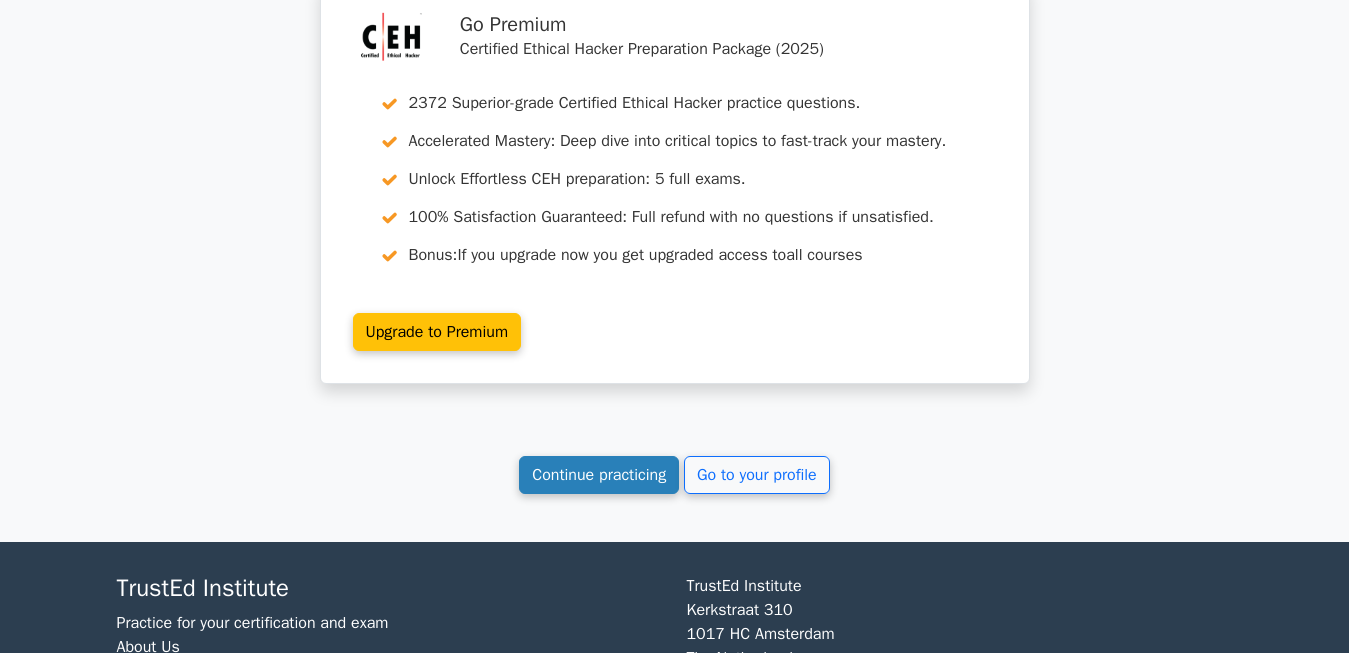 click on "Continue practicing" at bounding box center (599, 475) 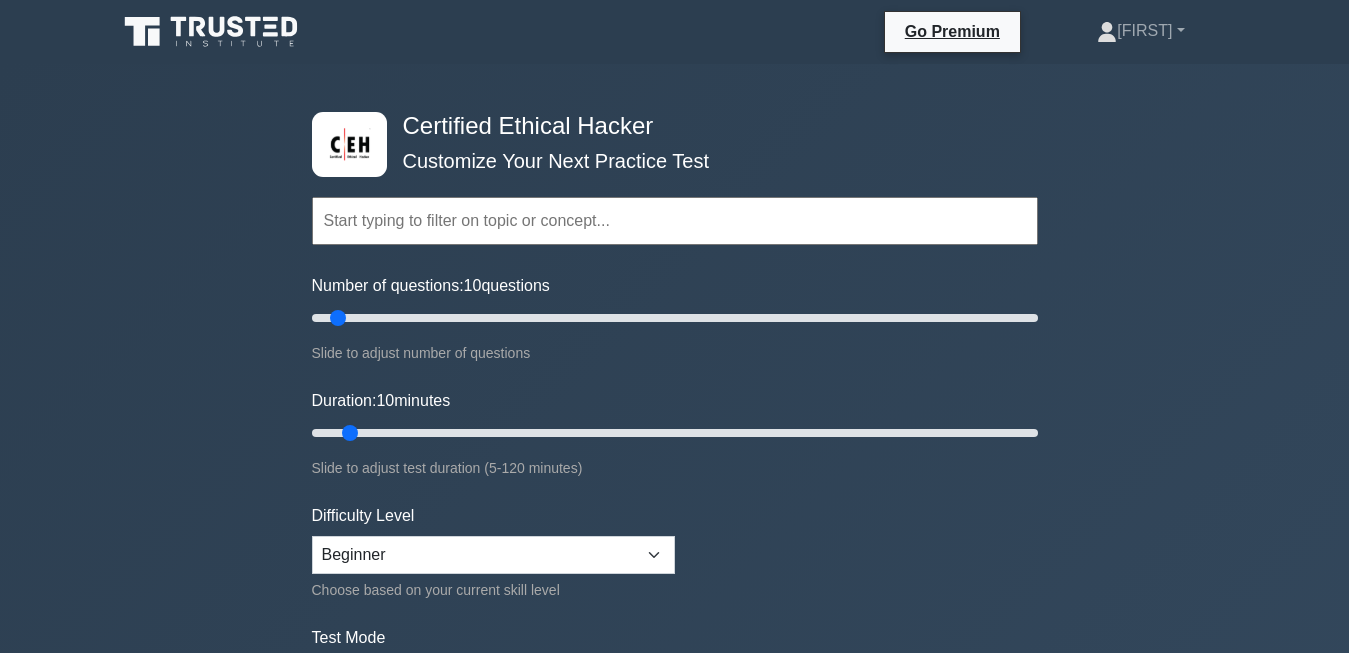 scroll, scrollTop: 0, scrollLeft: 0, axis: both 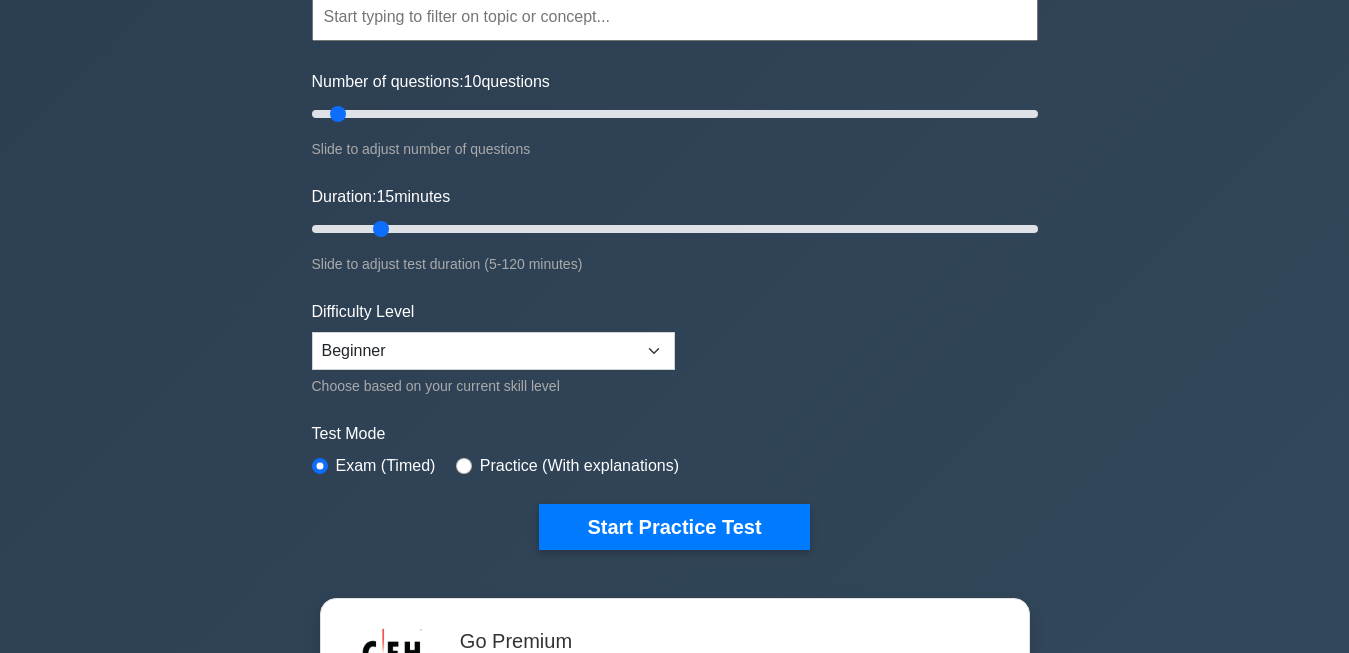 drag, startPoint x: 346, startPoint y: 228, endPoint x: 391, endPoint y: 227, distance: 45.01111 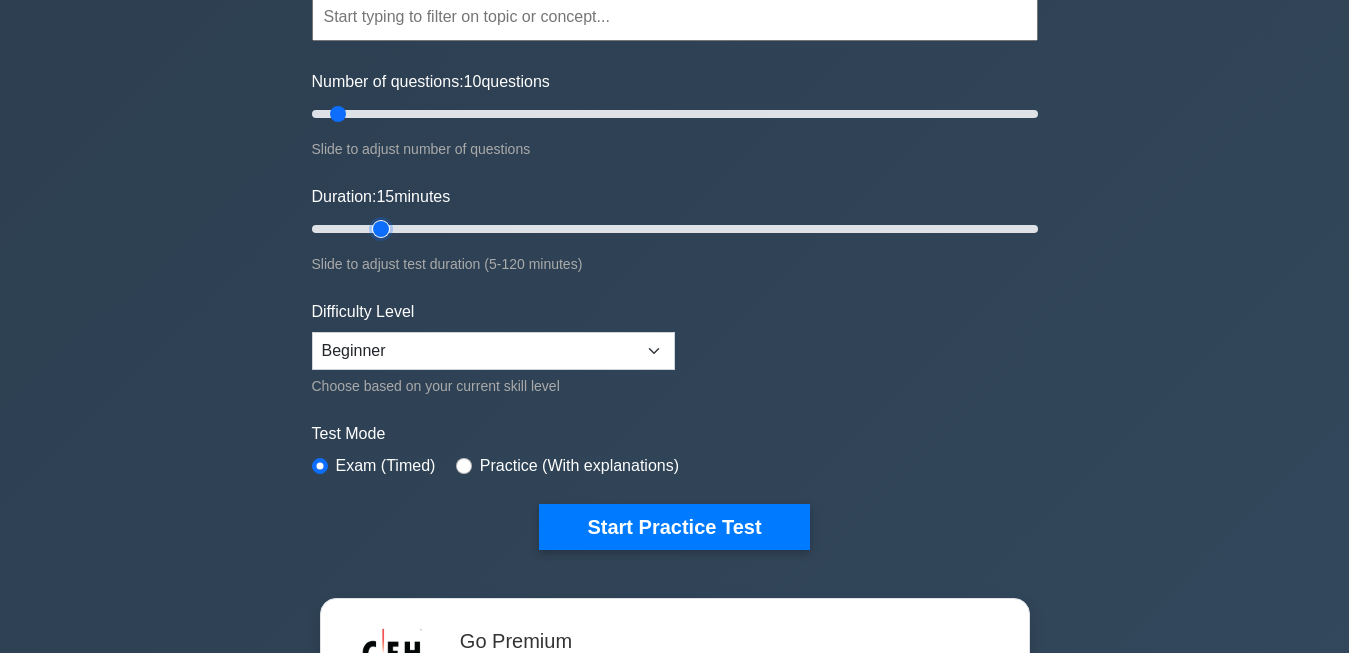 click on "Duration:  15  minutes" at bounding box center (675, 229) 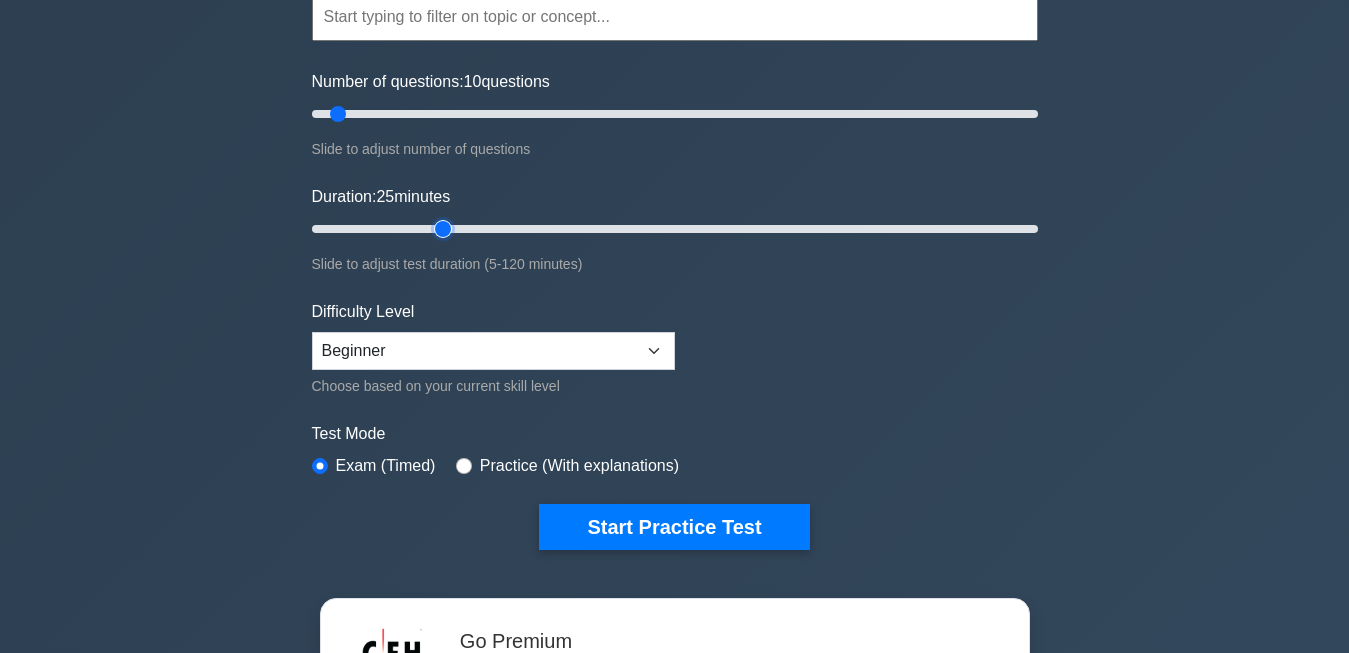 click on "Duration:  25  minutes" at bounding box center [675, 229] 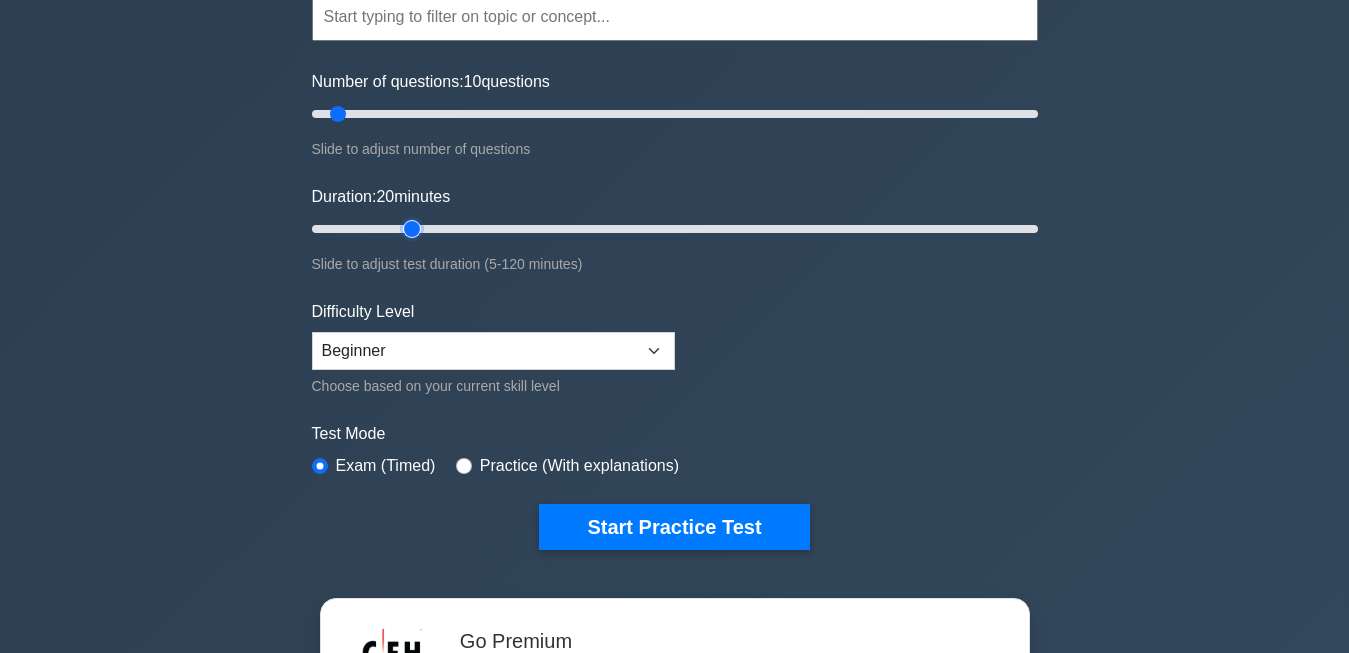 click on "Duration:  20  minutes" at bounding box center (675, 229) 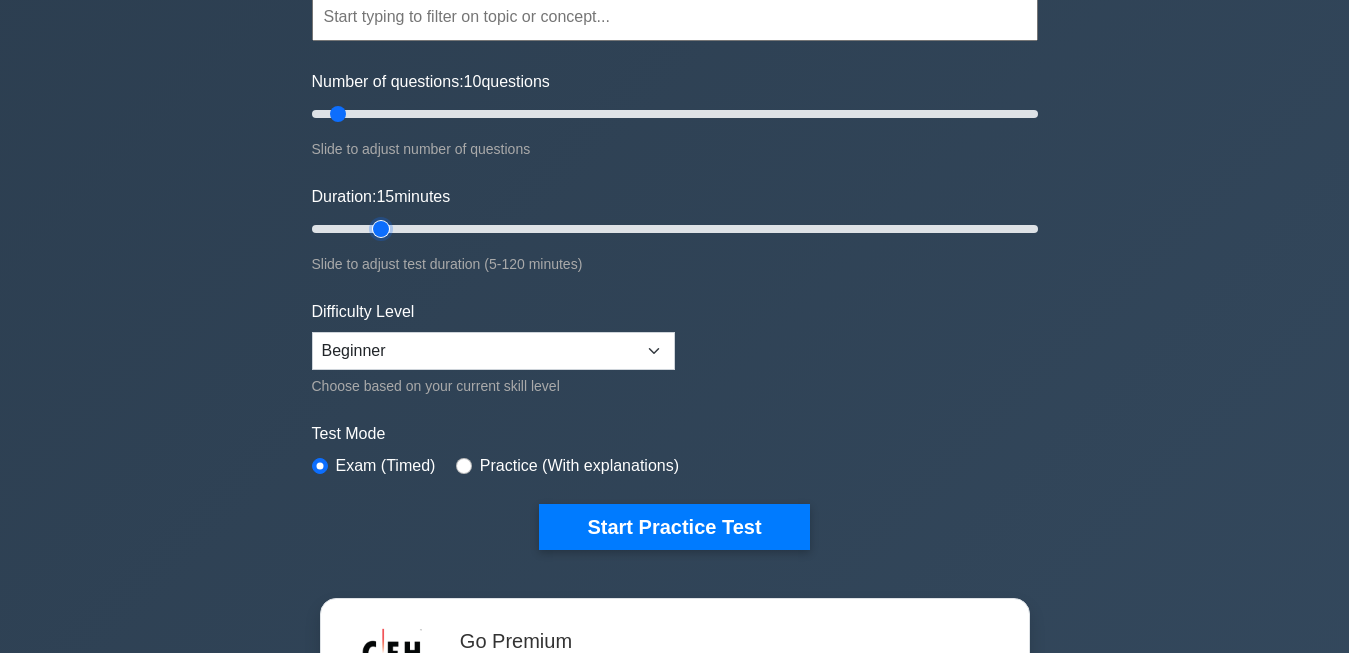 type on "15" 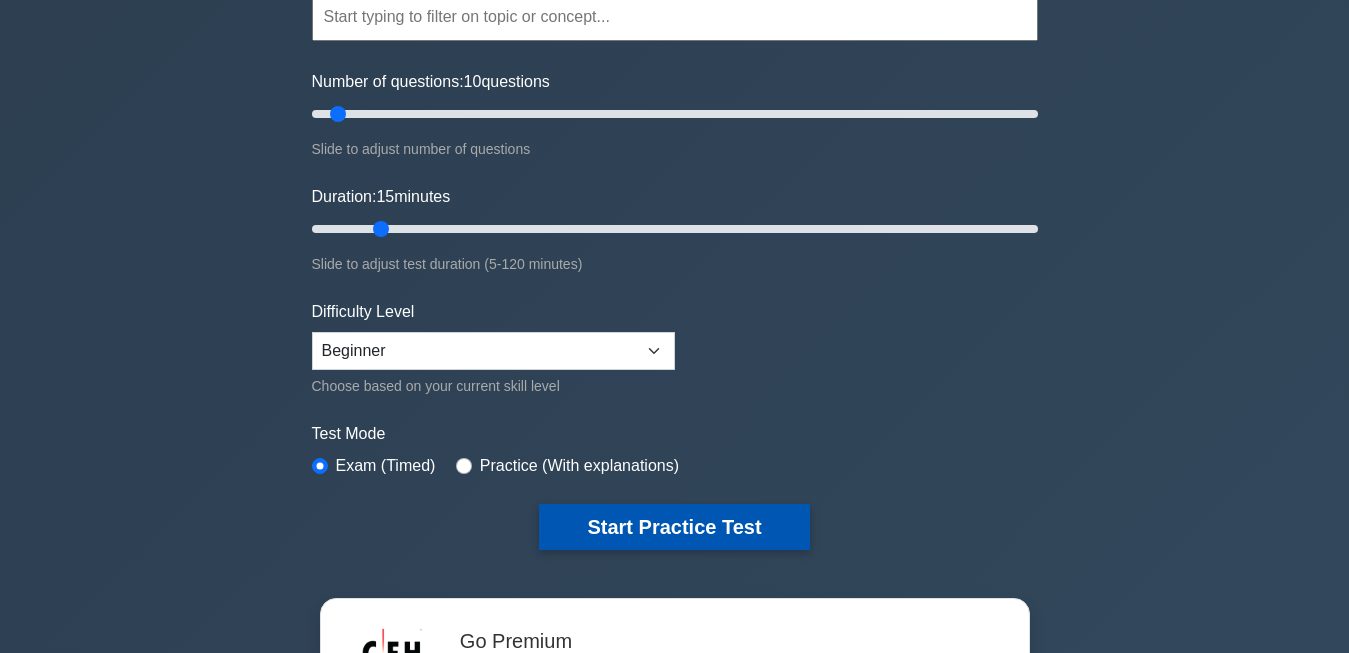 click on "Start Practice Test" at bounding box center [674, 527] 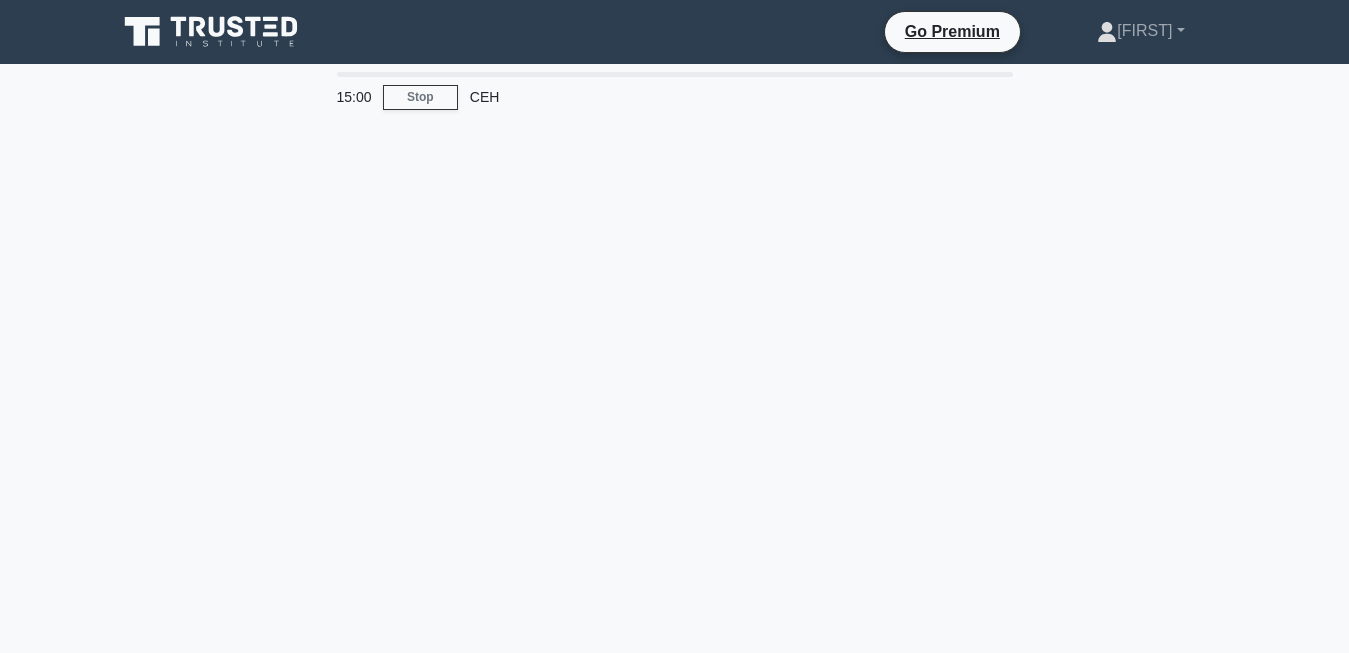 scroll, scrollTop: 0, scrollLeft: 0, axis: both 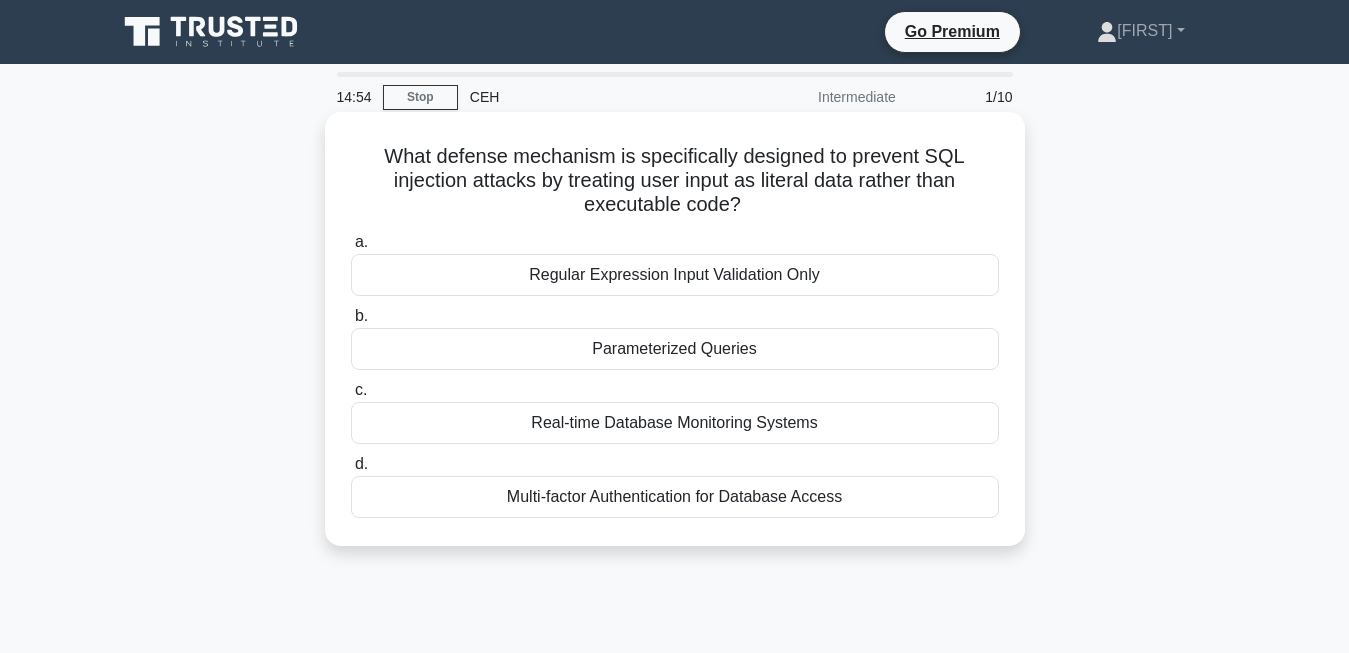 click on "d.
Multi-factor Authentication for Database Access" at bounding box center [675, 485] 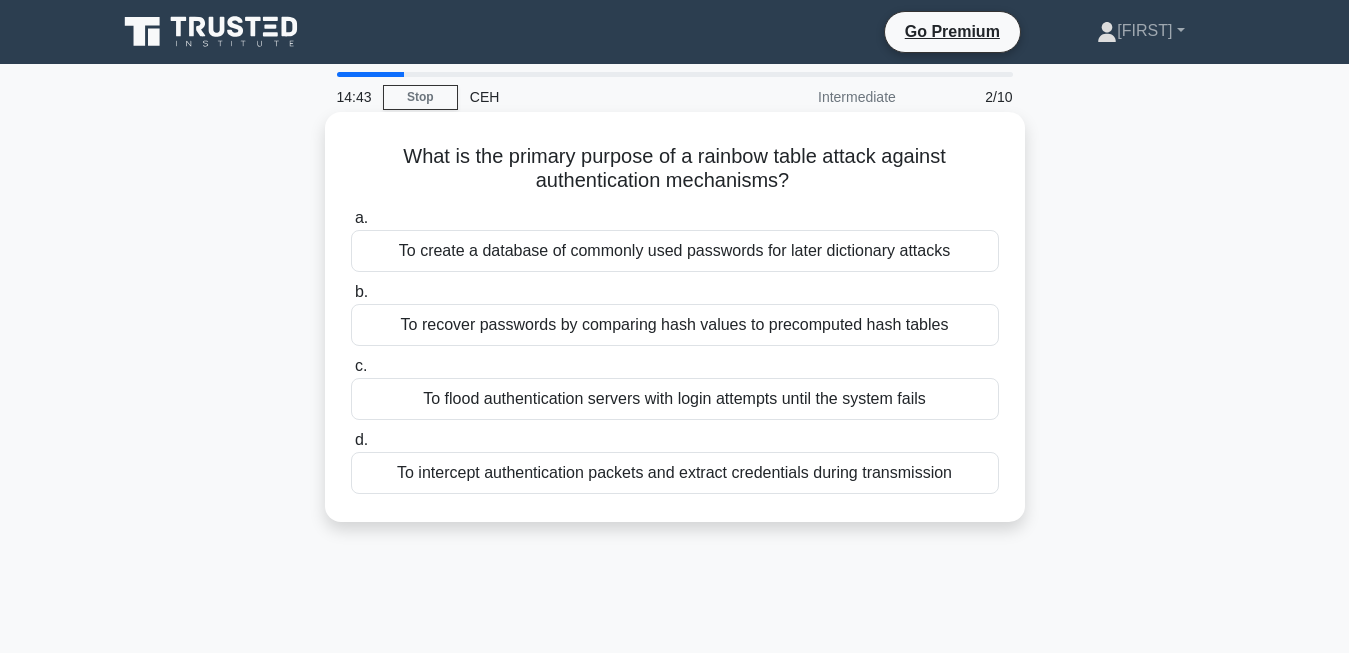 drag, startPoint x: 406, startPoint y: 154, endPoint x: 858, endPoint y: 179, distance: 452.69086 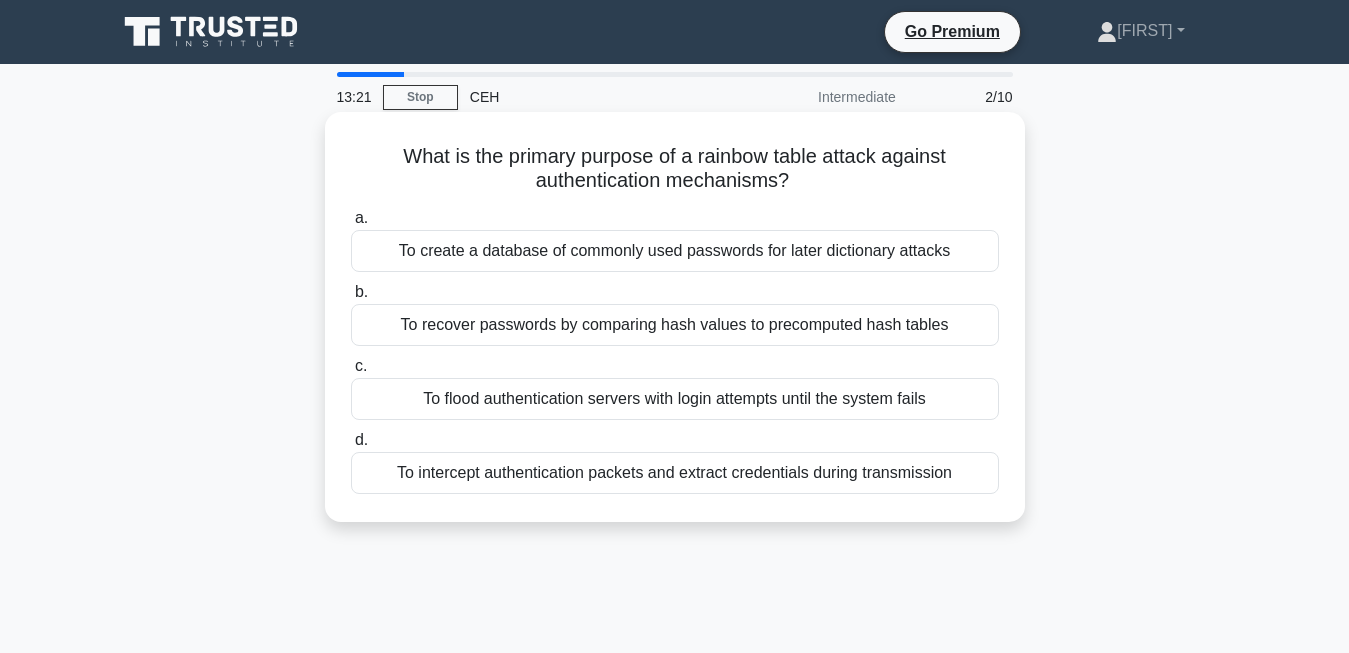 click on "To recover passwords by comparing hash values to precomputed hash tables" at bounding box center [675, 325] 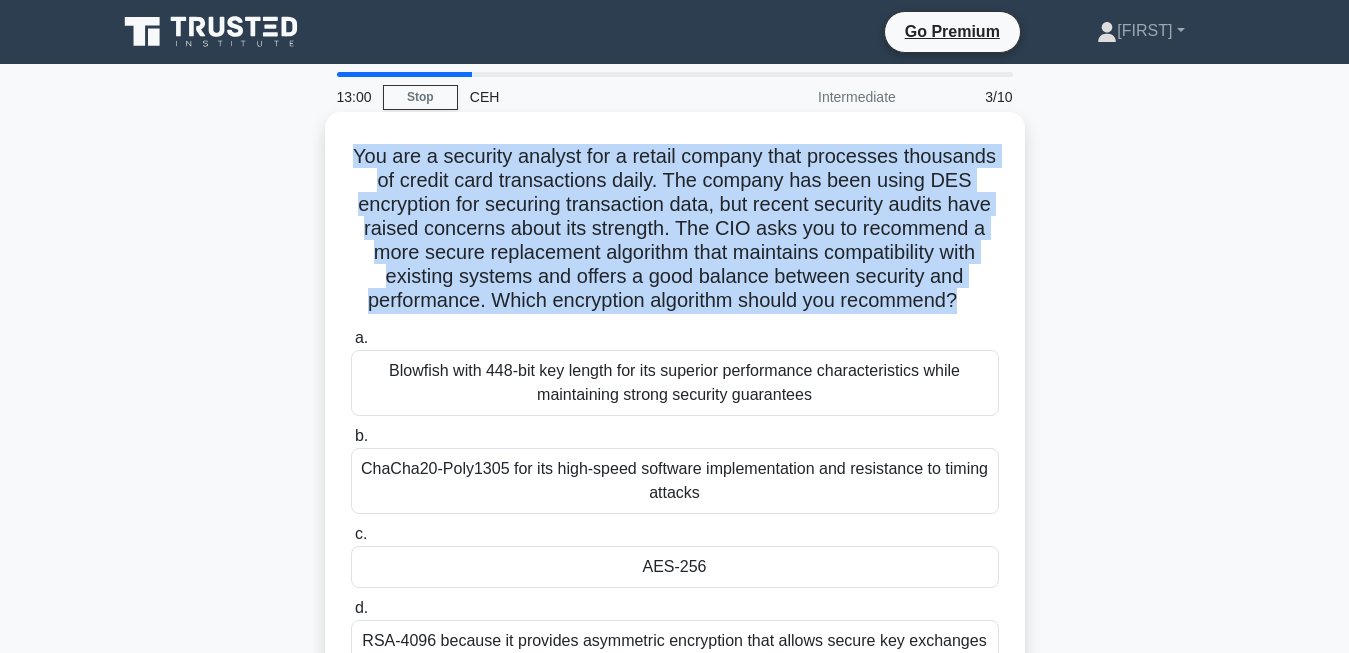 drag, startPoint x: 362, startPoint y: 161, endPoint x: 958, endPoint y: 302, distance: 612.45166 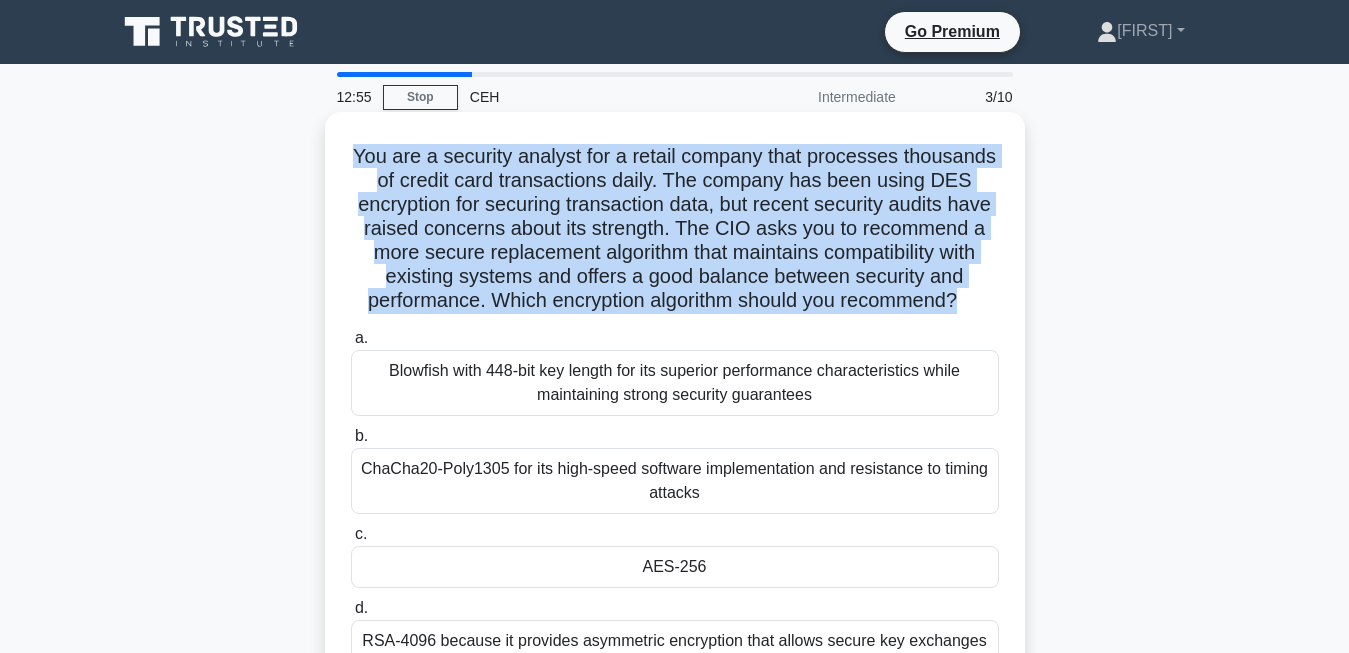 copy on "You are a security analyst for a retail company that processes thousands of credit card transactions daily. The company has been using DES encryption for securing transaction data, but recent security audits have raised concerns about its strength. The CIO asks you to recommend a more secure replacement algorithm that maintains compatibility with existing systems and offers a good balance between security and performance. Which encryption algorithm should you recommend?" 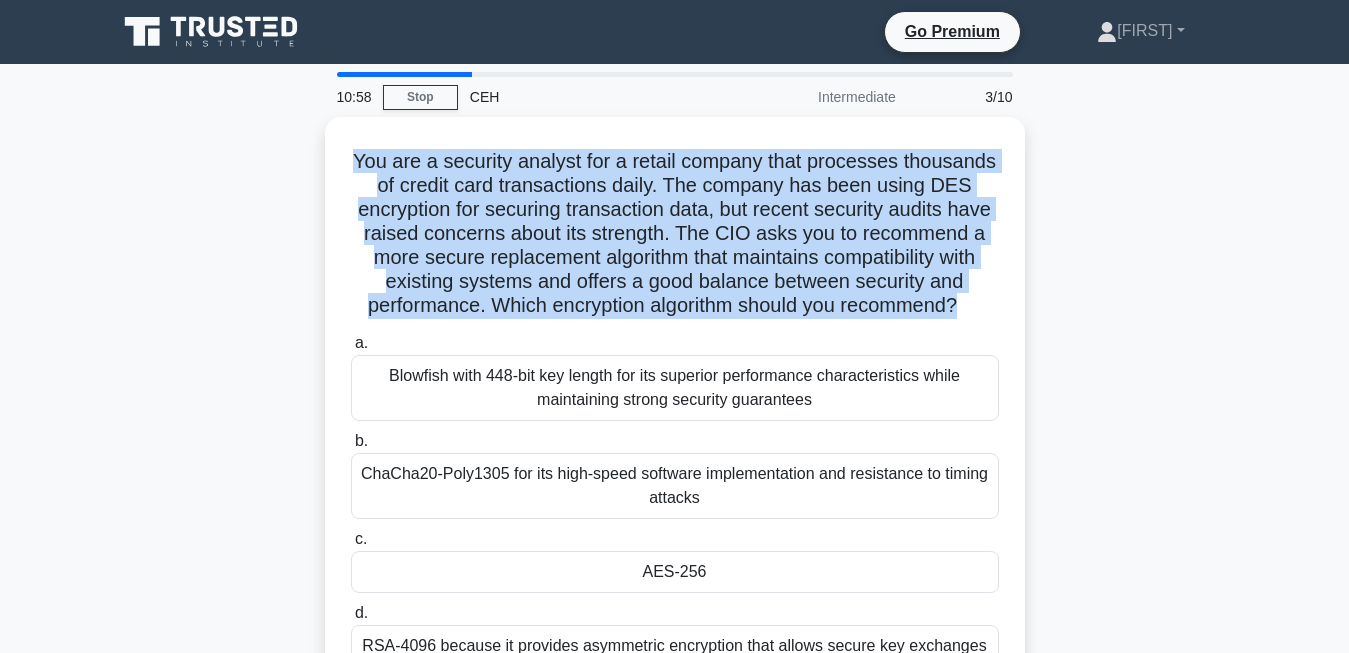 scroll, scrollTop: 51, scrollLeft: 0, axis: vertical 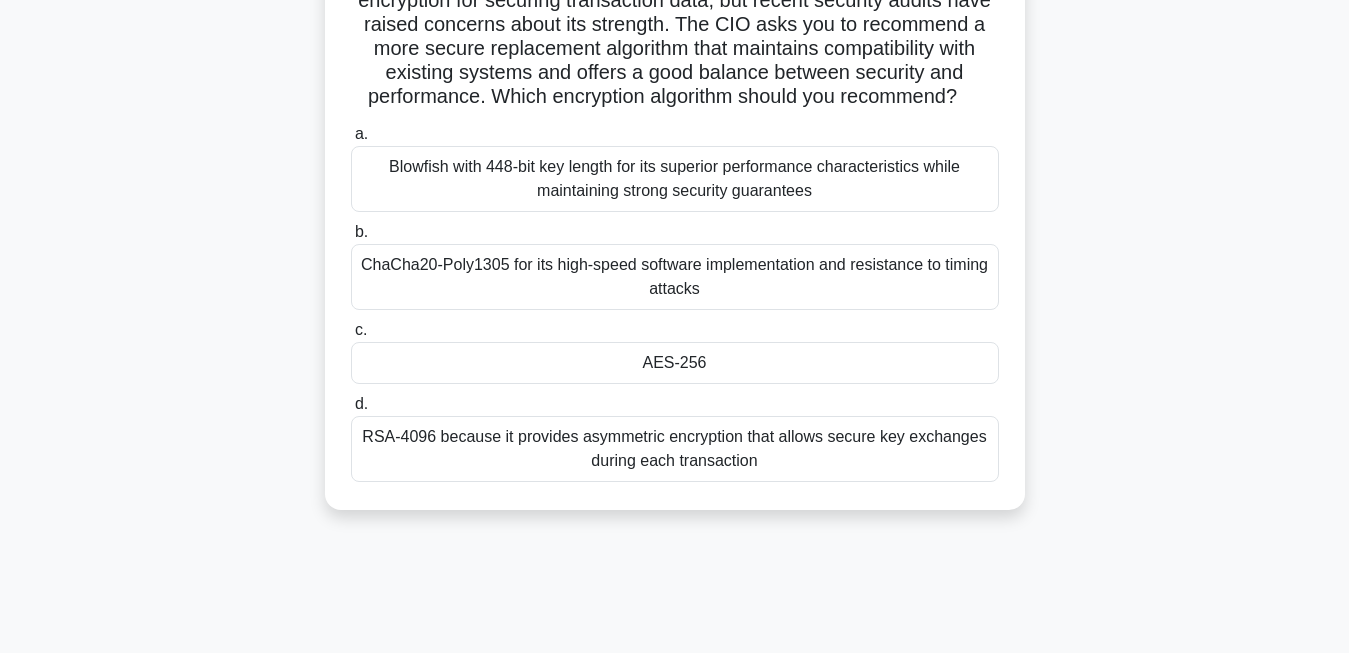 click on "Blowfish with 448-bit key length for its superior performance characteristics while maintaining strong security guarantees" at bounding box center (675, 179) 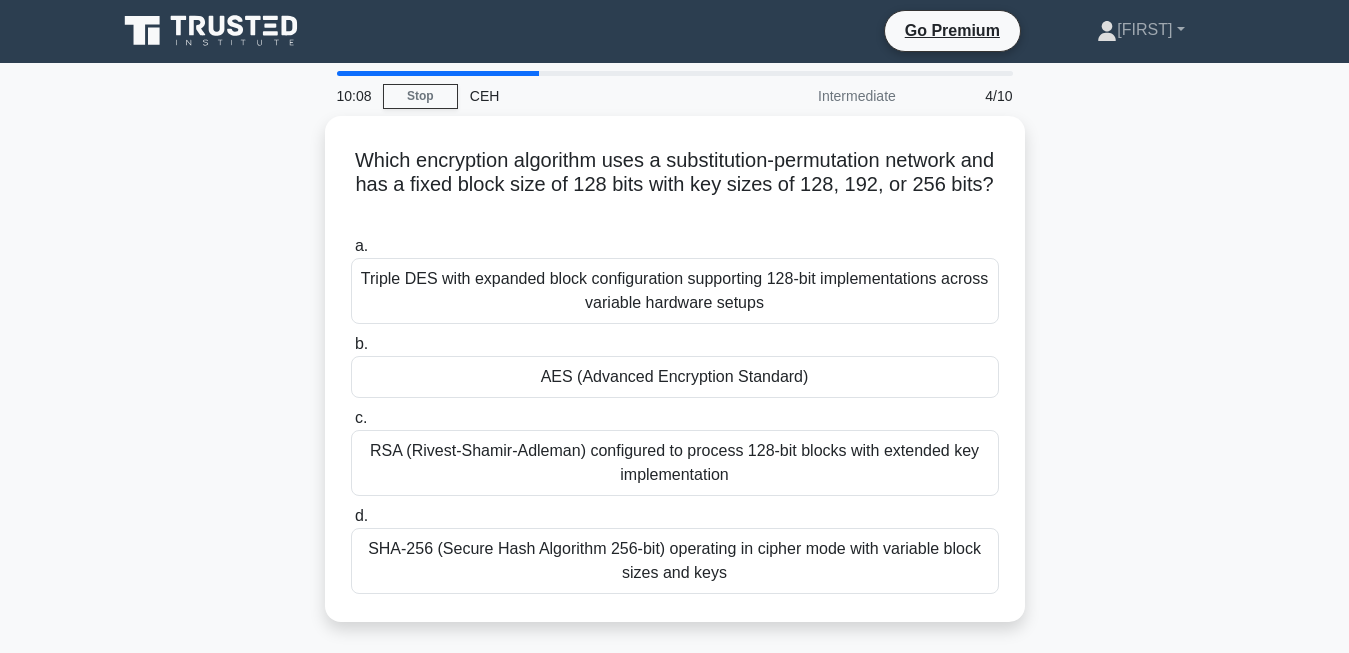 scroll, scrollTop: 0, scrollLeft: 0, axis: both 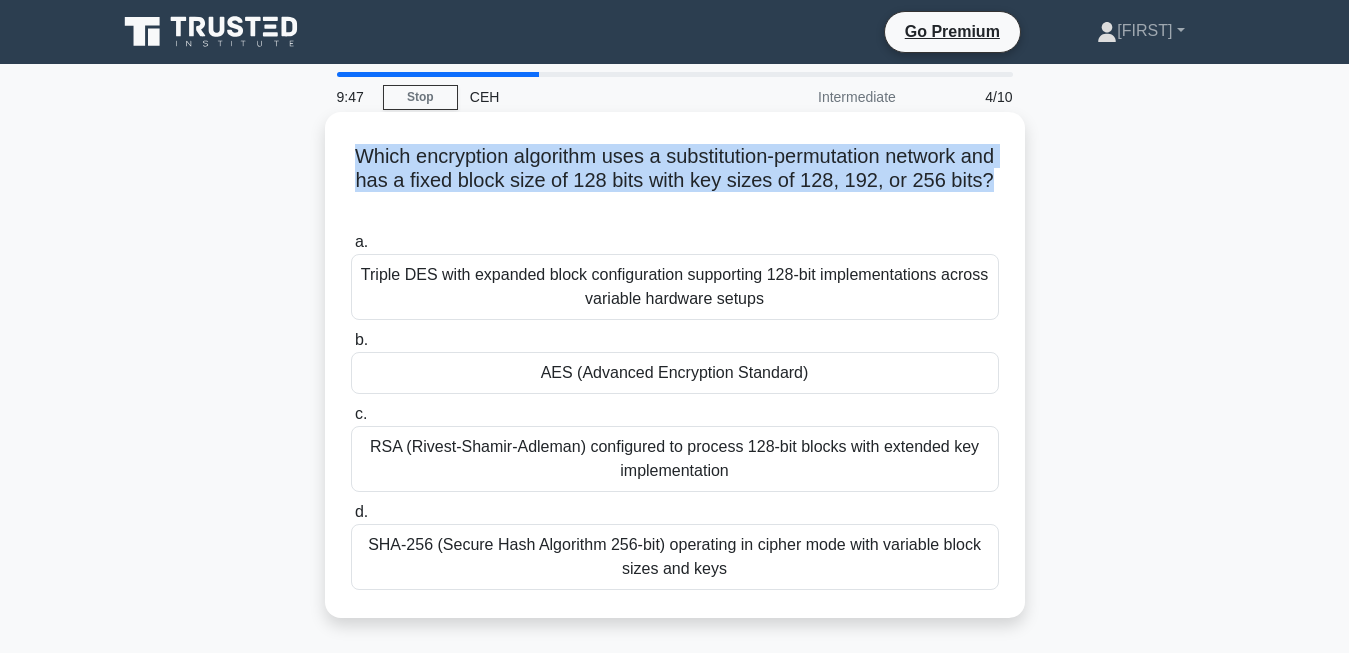drag, startPoint x: 351, startPoint y: 157, endPoint x: 985, endPoint y: 188, distance: 634.75745 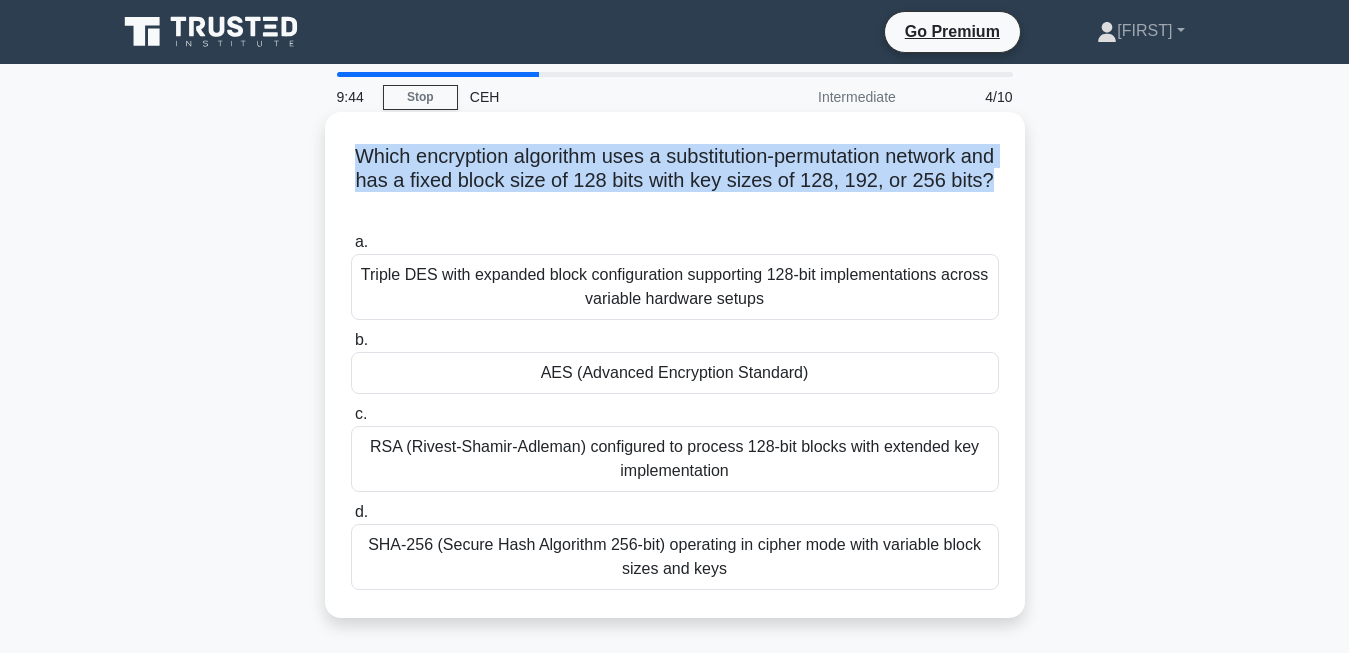 copy on "Which encryption algorithm uses a substitution-permutation network and has a fixed block size of 128 bits with key sizes of 128, 192, or 256 bits?" 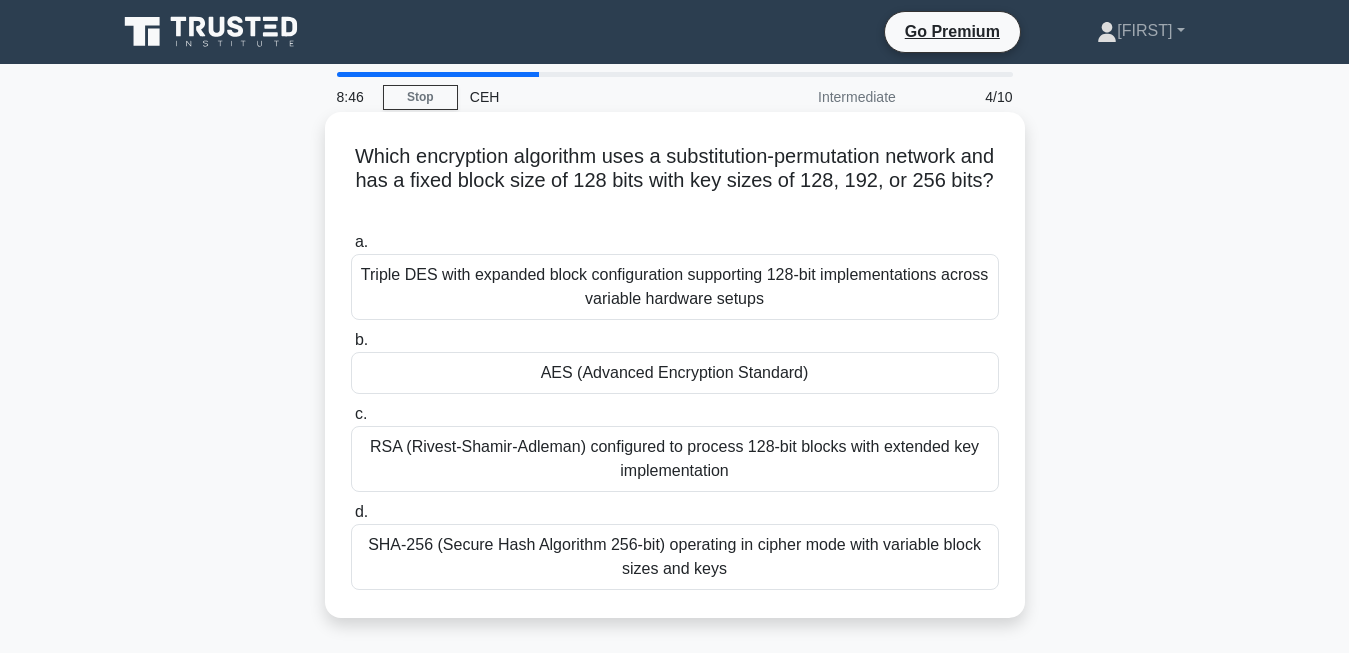 click on "AES (Advanced Encryption Standard)" at bounding box center (675, 373) 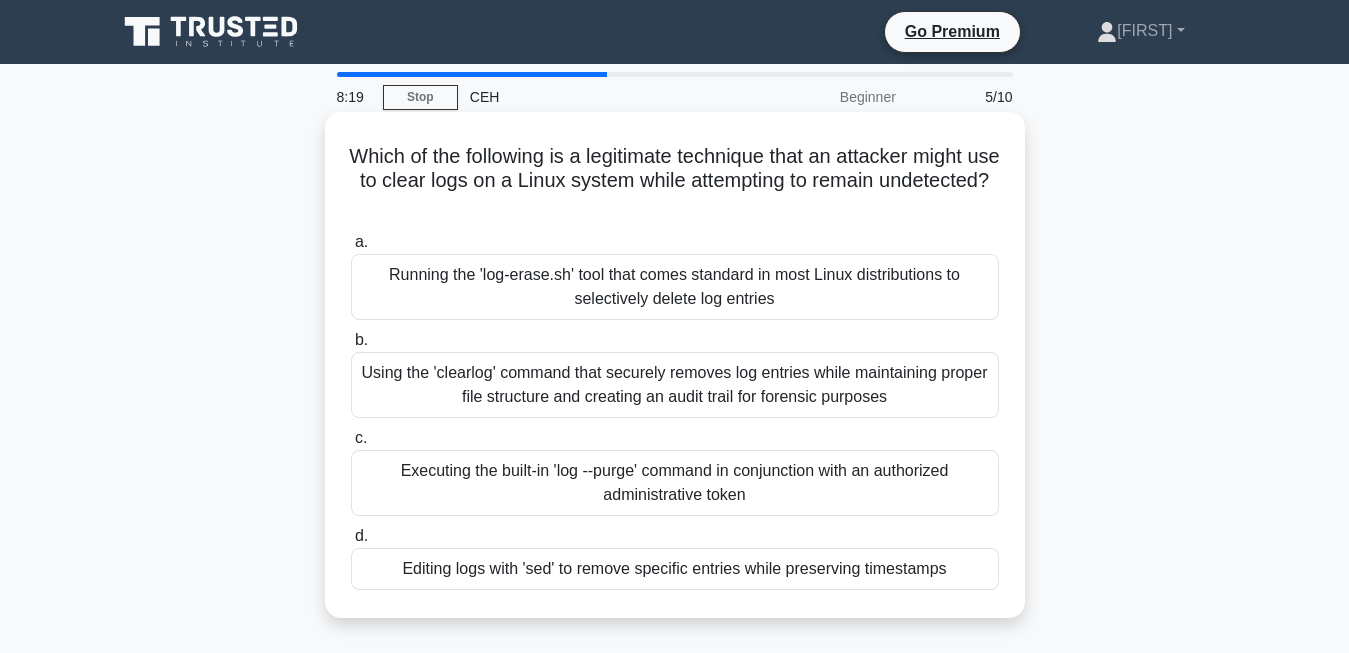 drag, startPoint x: 366, startPoint y: 157, endPoint x: 718, endPoint y: 206, distance: 355.39413 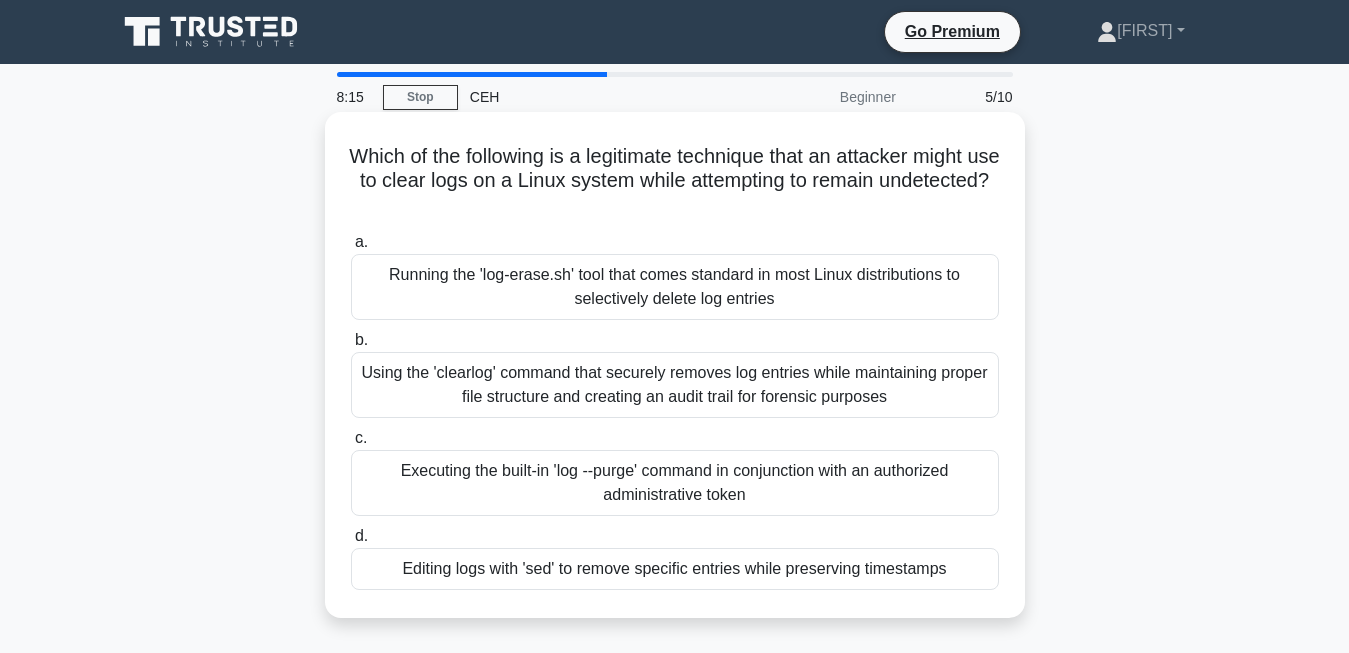 copy on "Which of the following is a legitimate technique that an attacker might use to clear logs on a Linux system while attempting to remain undetected?" 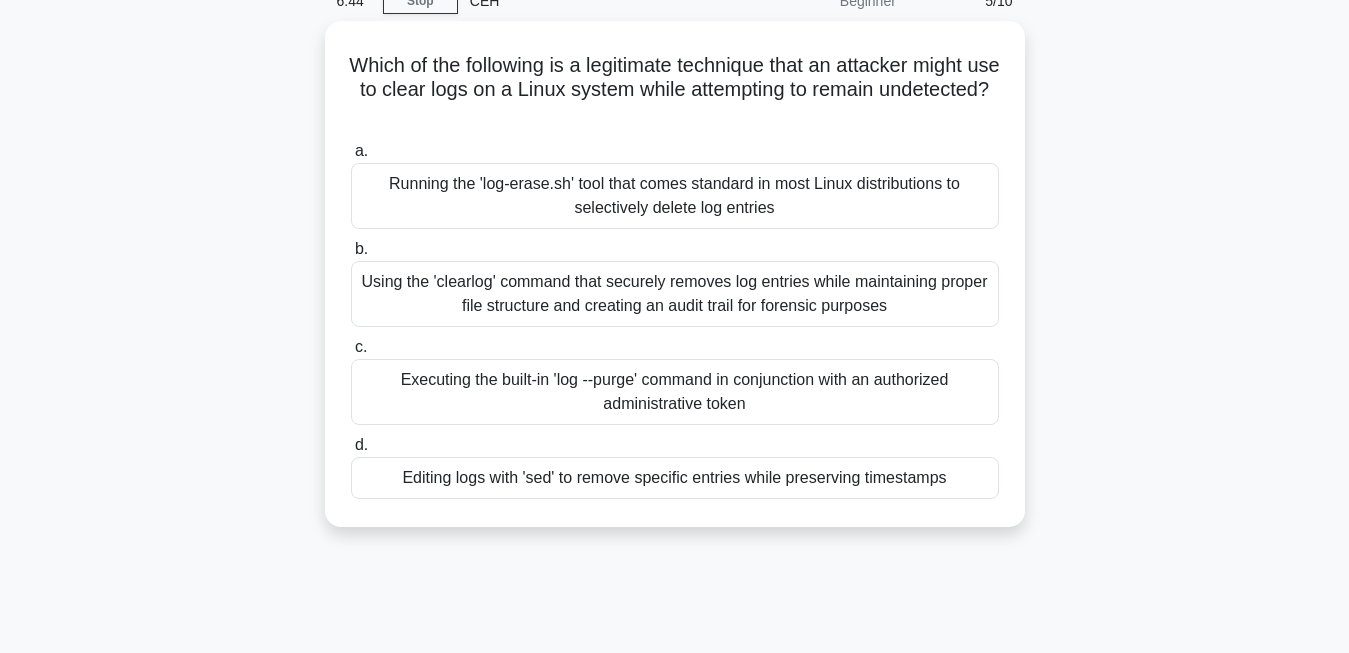 scroll, scrollTop: 102, scrollLeft: 0, axis: vertical 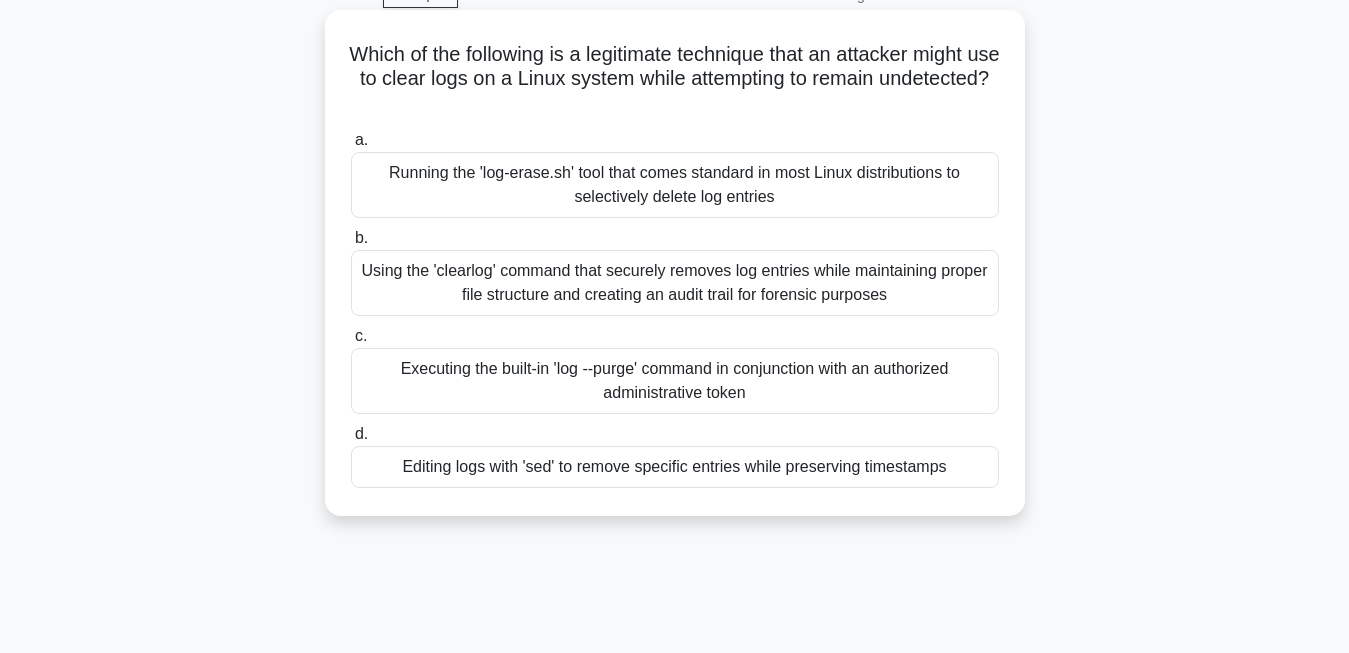 click on "Editing logs with 'sed' to remove specific entries while preserving timestamps" at bounding box center (675, 467) 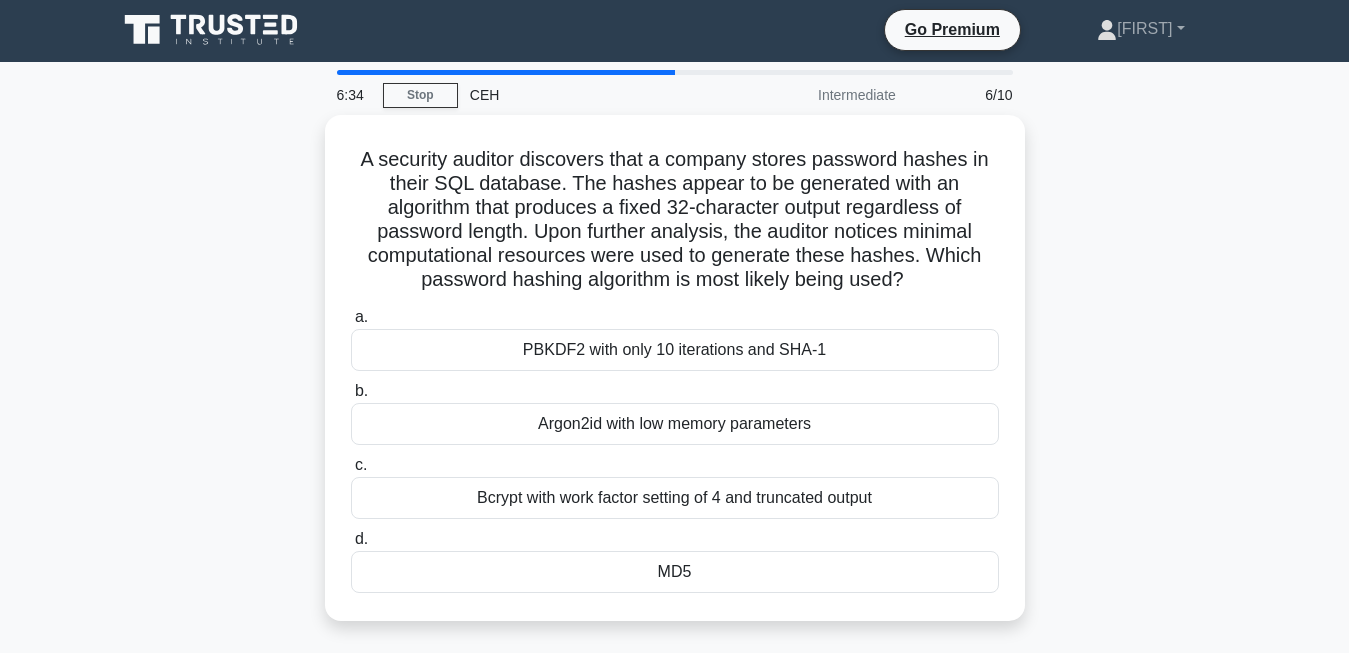 scroll, scrollTop: 0, scrollLeft: 0, axis: both 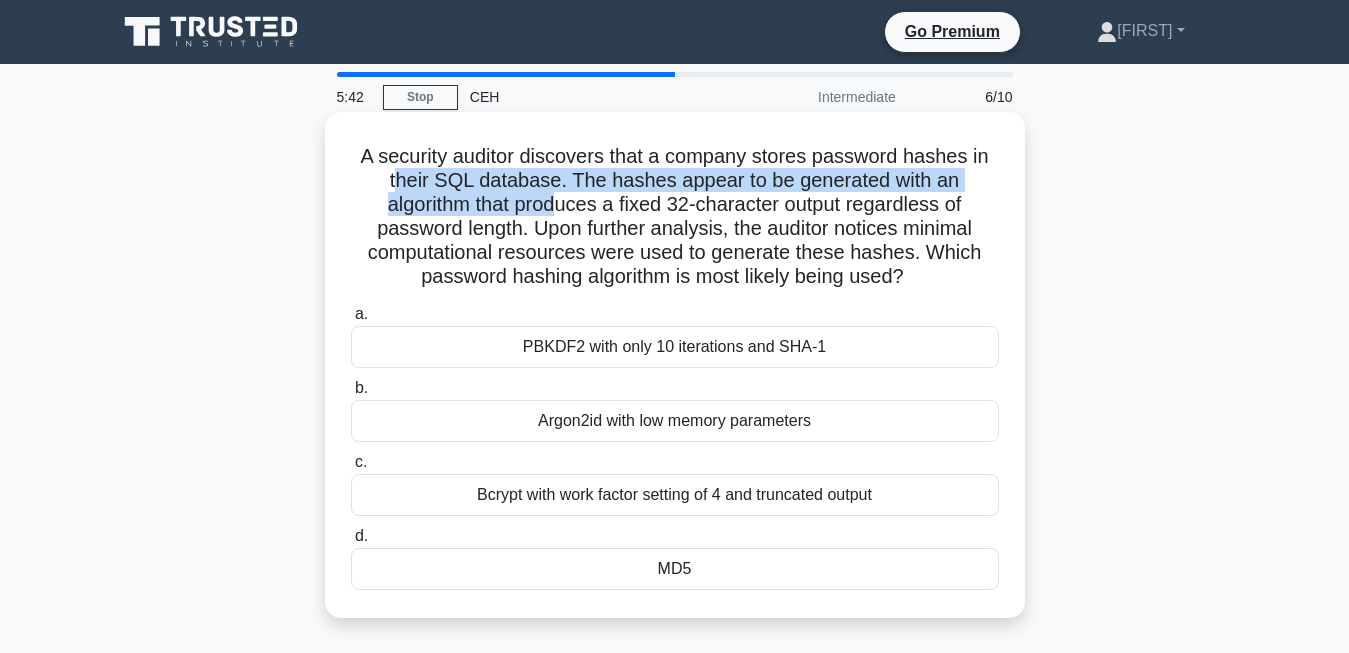 drag, startPoint x: 354, startPoint y: 173, endPoint x: 438, endPoint y: 202, distance: 88.86507 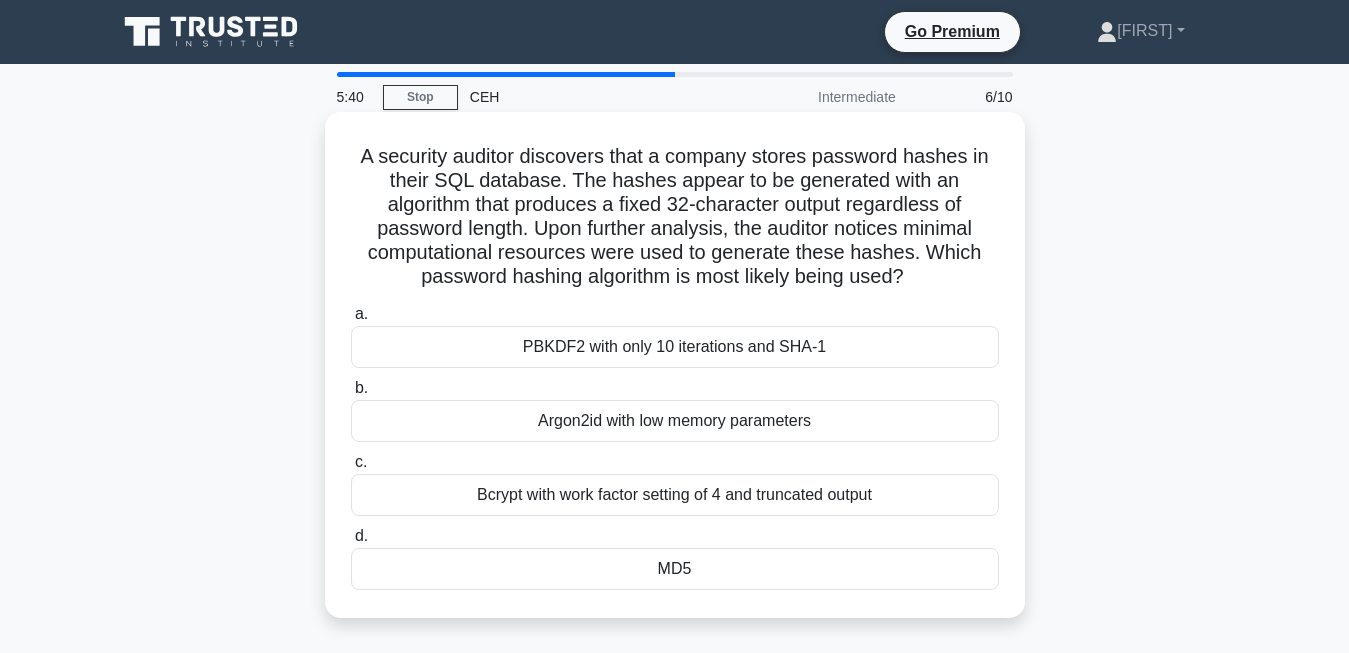 click on "A security auditor discovers that a company stores password hashes in their SQL database. The hashes appear to be generated with an algorithm that produces a fixed 32-character output regardless of password length. Upon further analysis, the auditor notices minimal computational resources were used to generate these hashes. Which password hashing algorithm is most likely being used?
.spinner_0XTQ{transform-origin:center;animation:spinner_y6GP .75s linear infinite}@keyframes spinner_y6GP{100%{transform:rotate(360deg)}}" at bounding box center (675, 217) 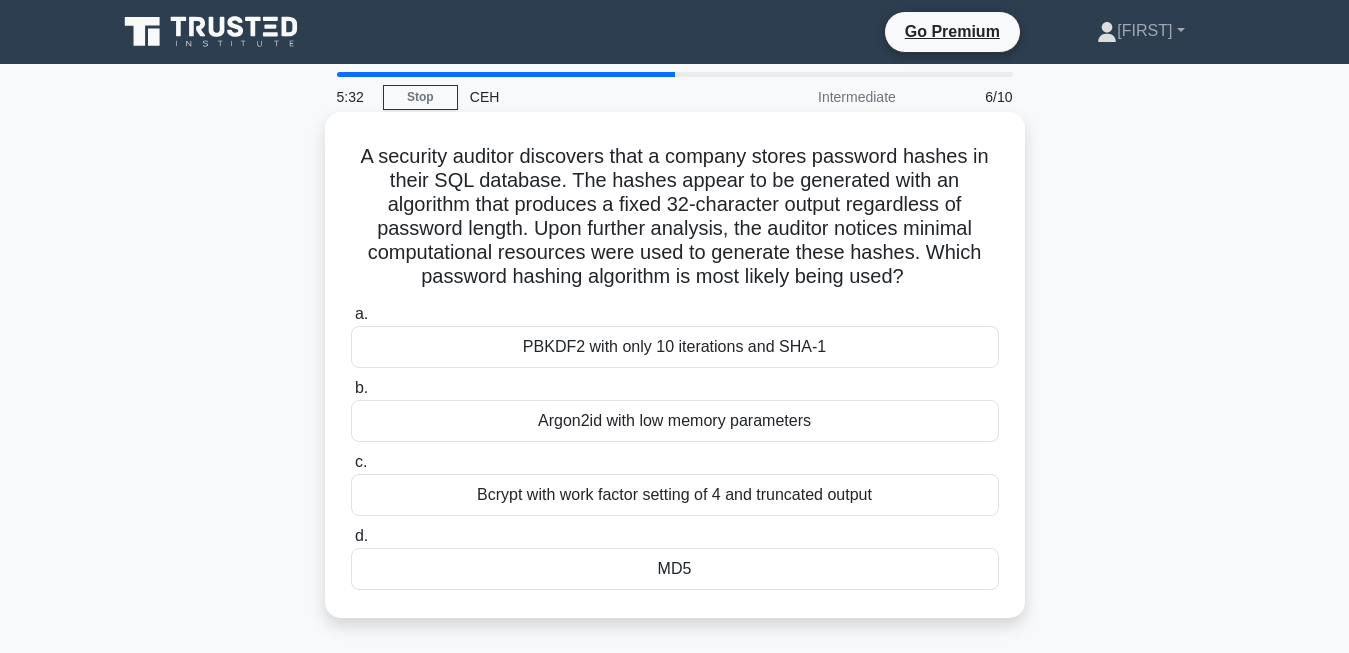 drag, startPoint x: 362, startPoint y: 154, endPoint x: 823, endPoint y: 288, distance: 480.0802 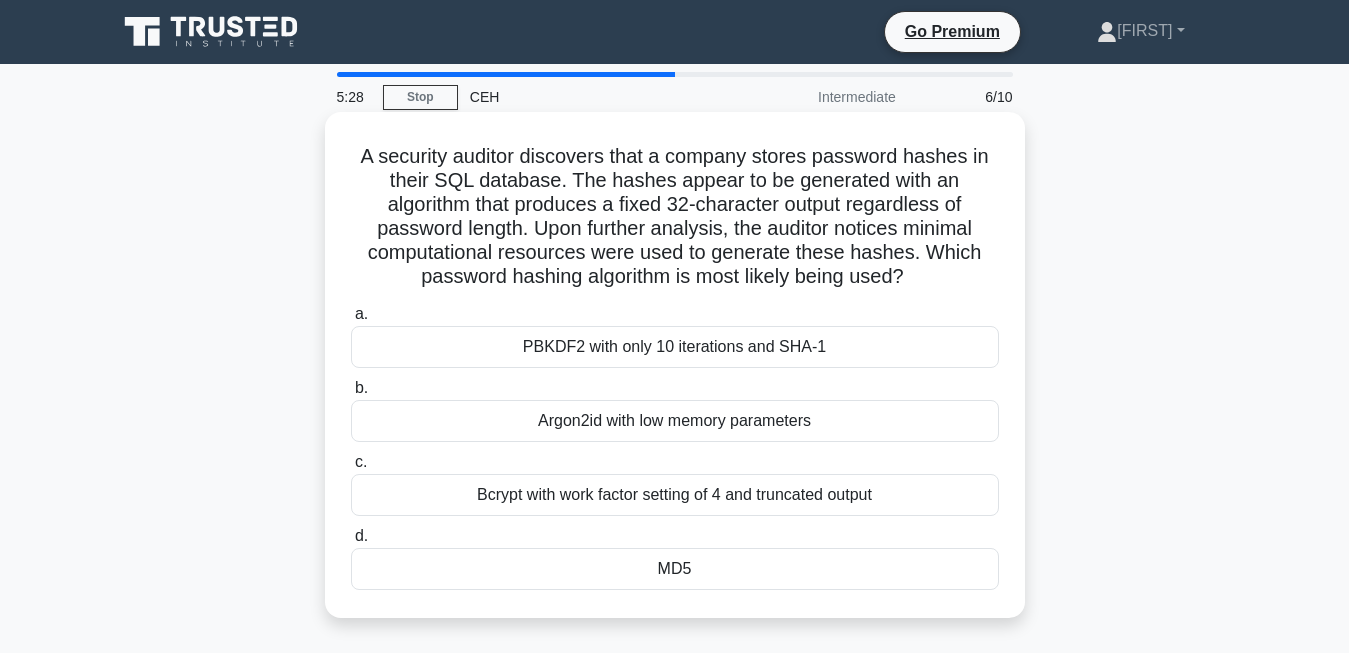 copy on "A security auditor discovers that a company stores password hashes in their SQL database. The hashes appear to be generated with an algorithm that produces a fixed 32-character output regardless of password length. Upon further analysis, the auditor notices minimal computational resources were used to generate these hashes. Which password hashing algorithm is most likely being used?" 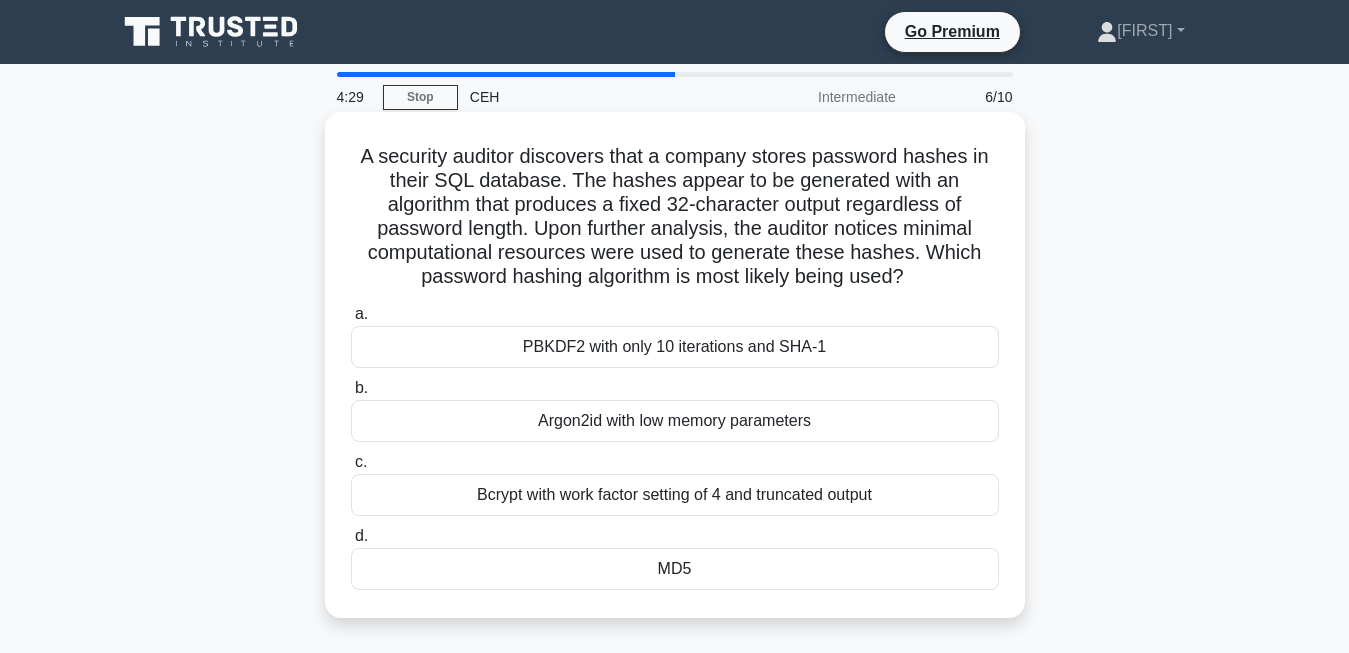 click on "MD5" at bounding box center [675, 569] 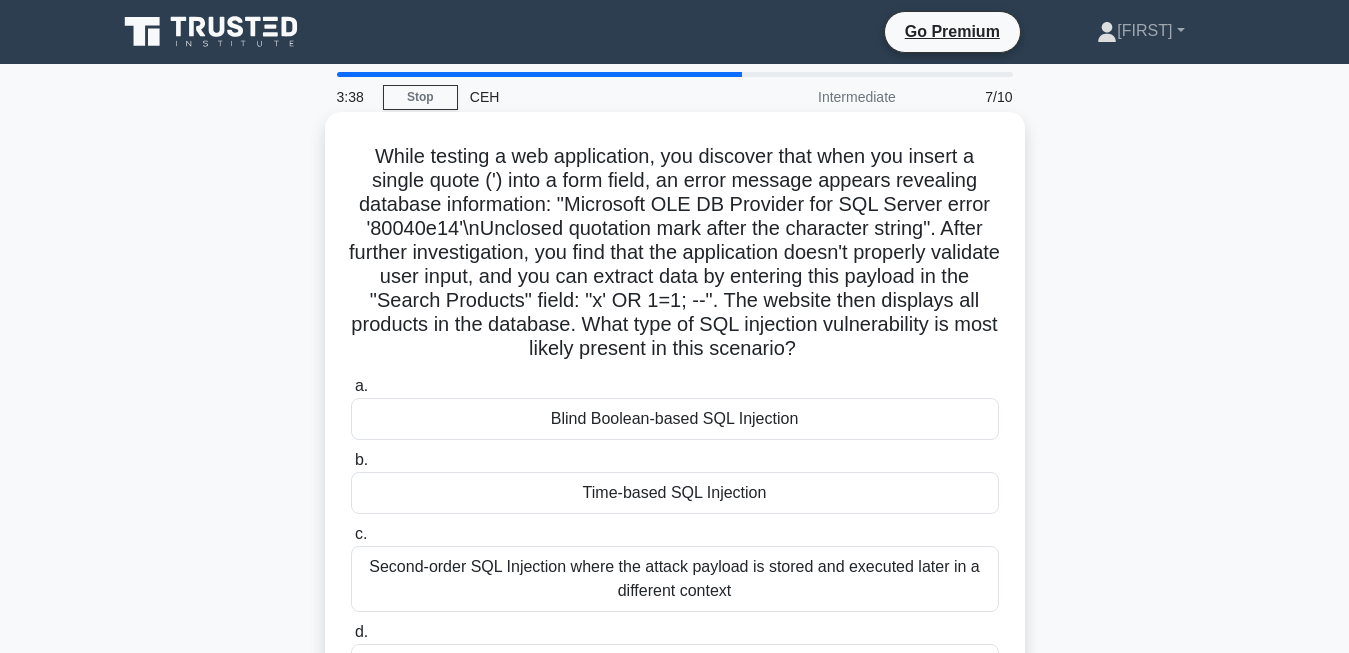 click on "Second-order SQL Injection where the attack payload is stored and executed later in a different context" at bounding box center [675, 579] 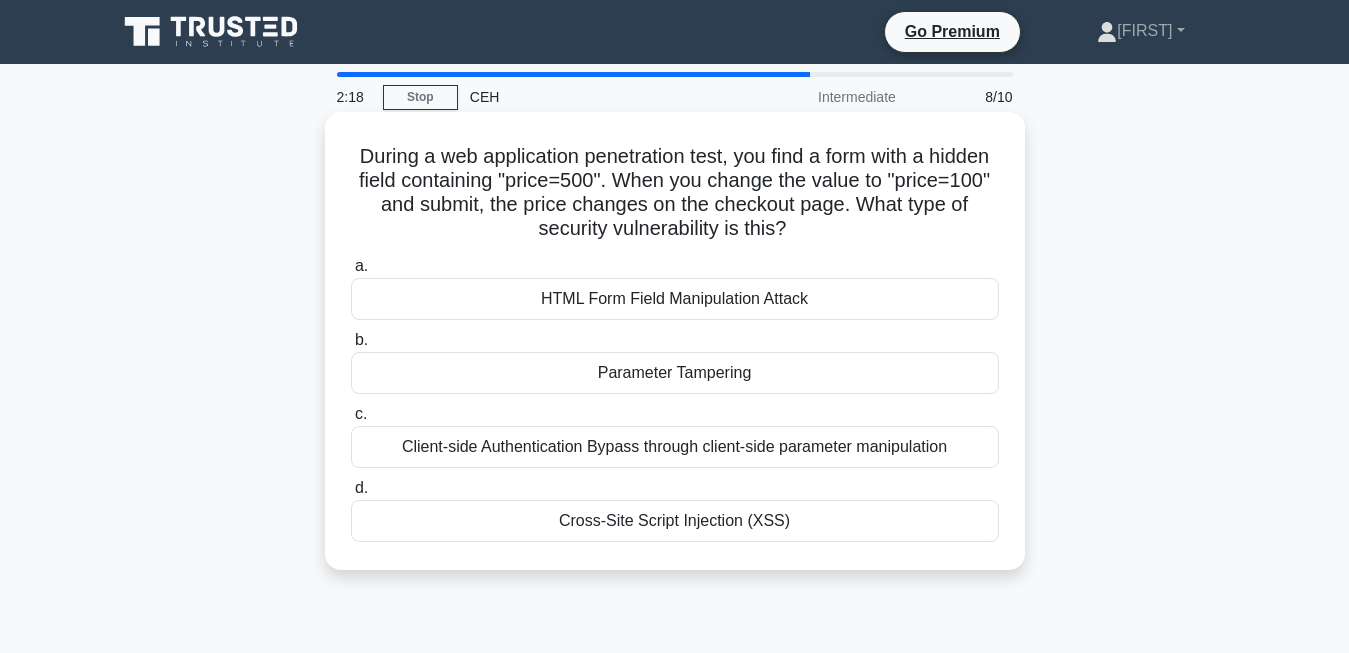 click on "HTML Form Field Manipulation Attack" at bounding box center (675, 299) 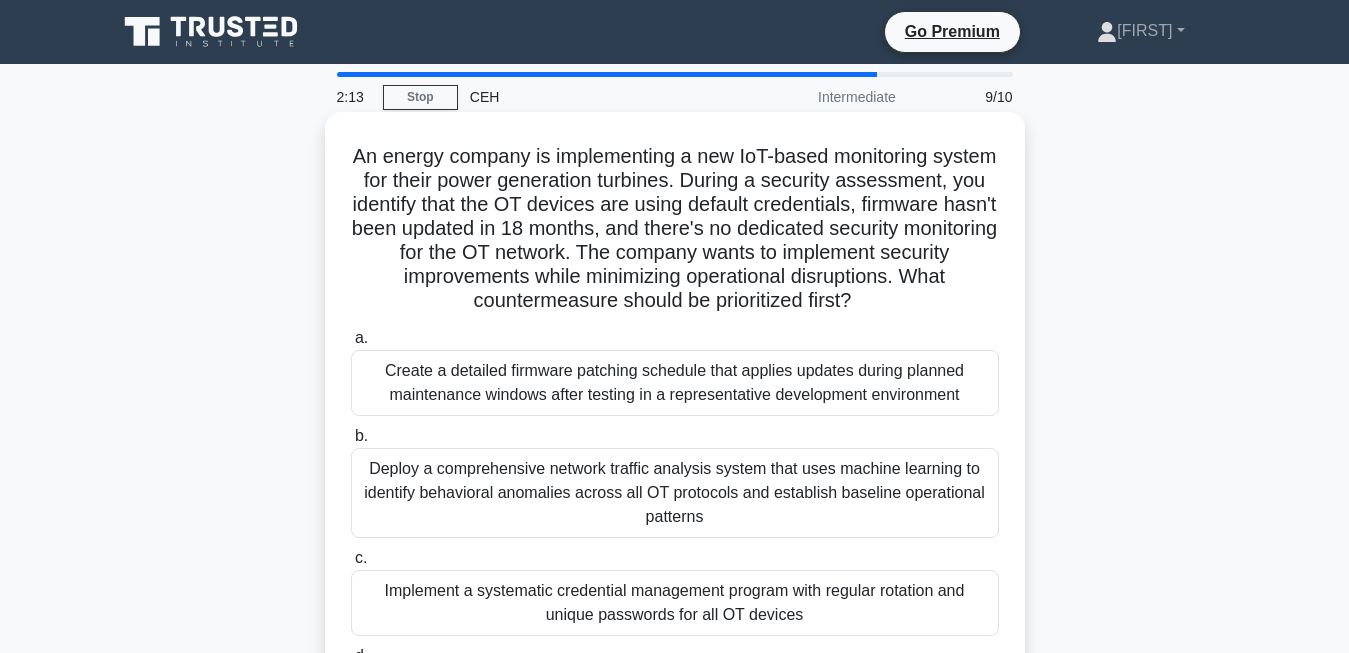drag, startPoint x: 717, startPoint y: 304, endPoint x: 995, endPoint y: 496, distance: 337.85797 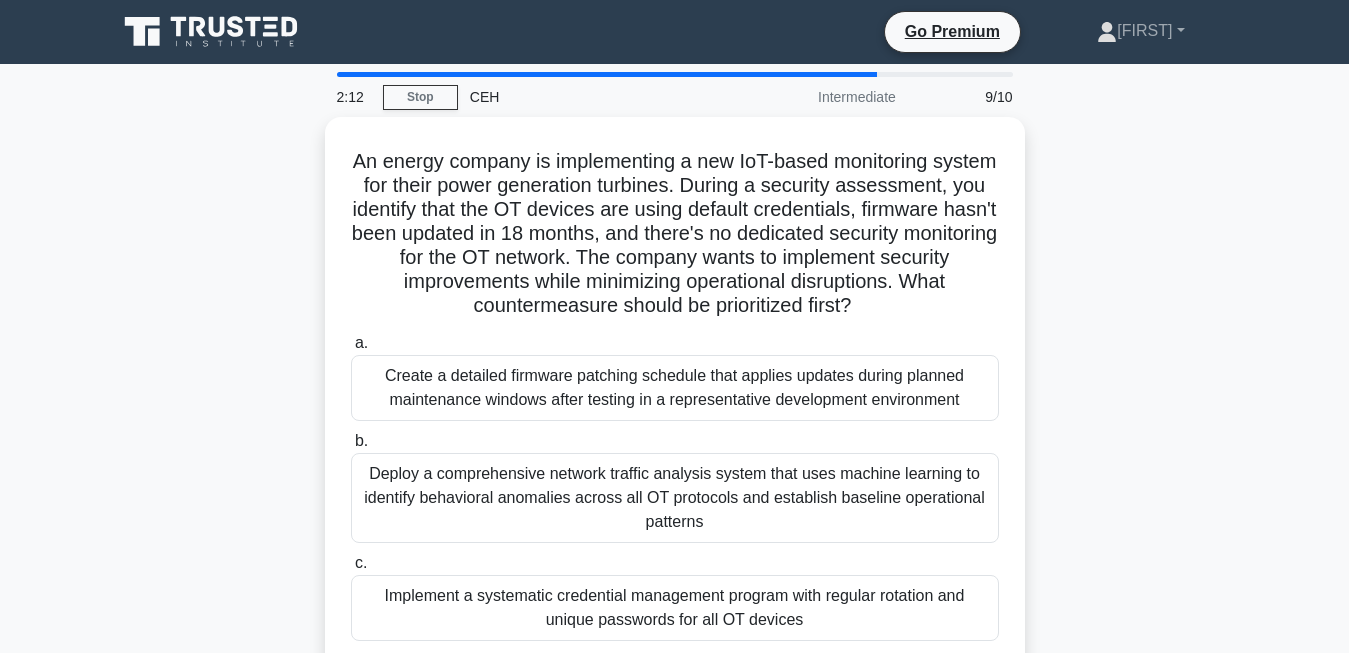 click on "An energy company is implementing a new IoT-based monitoring system for their power generation turbines. During a security assessment, you identify that the OT devices are using default credentials, firmware hasn't been updated in 18 months, and there's no dedicated security monitoring for the OT network. The company wants to implement security improvements while minimizing operational disruptions. What countermeasure should be prioritized first?
.spinner_0XTQ{transform-origin:center;animation:spinner_y6GP .75s linear infinite}@keyframes spinner_y6GP{100%{transform:rotate(360deg)}}
a. b. c. d." at bounding box center (675, 454) 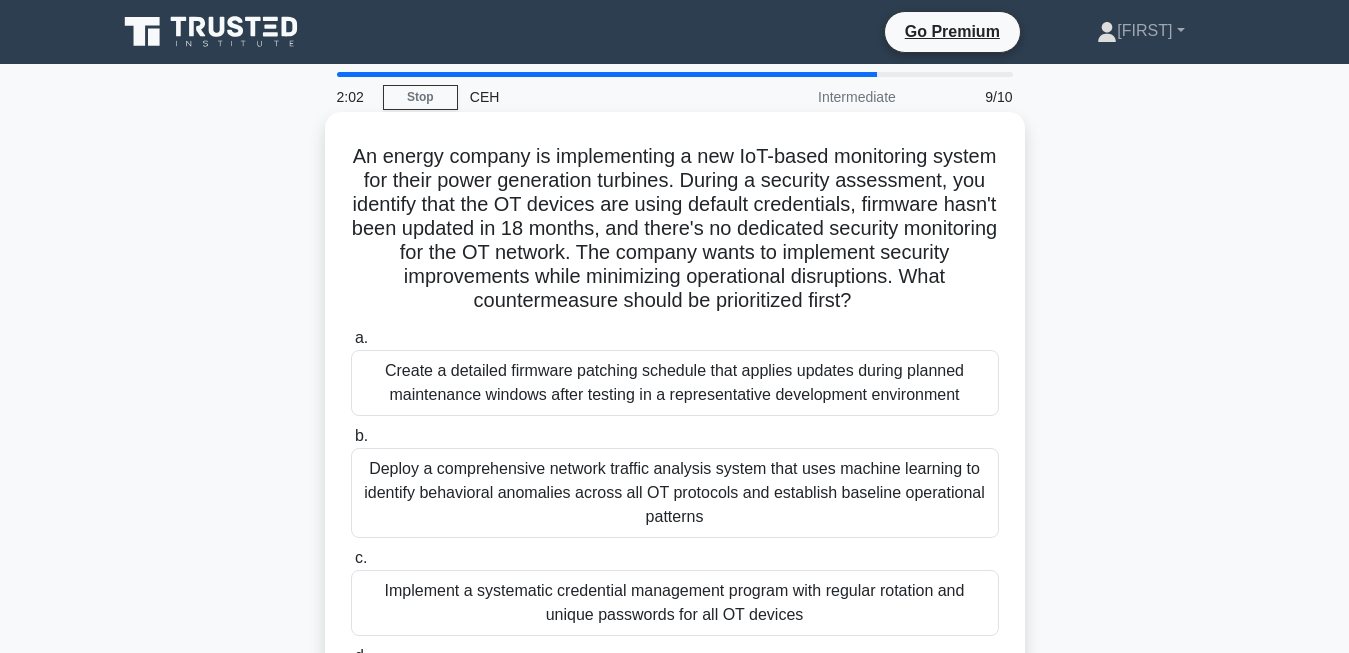 click on "c.
Implement a systematic credential management program with regular rotation and unique passwords for all OT devices" at bounding box center (675, 591) 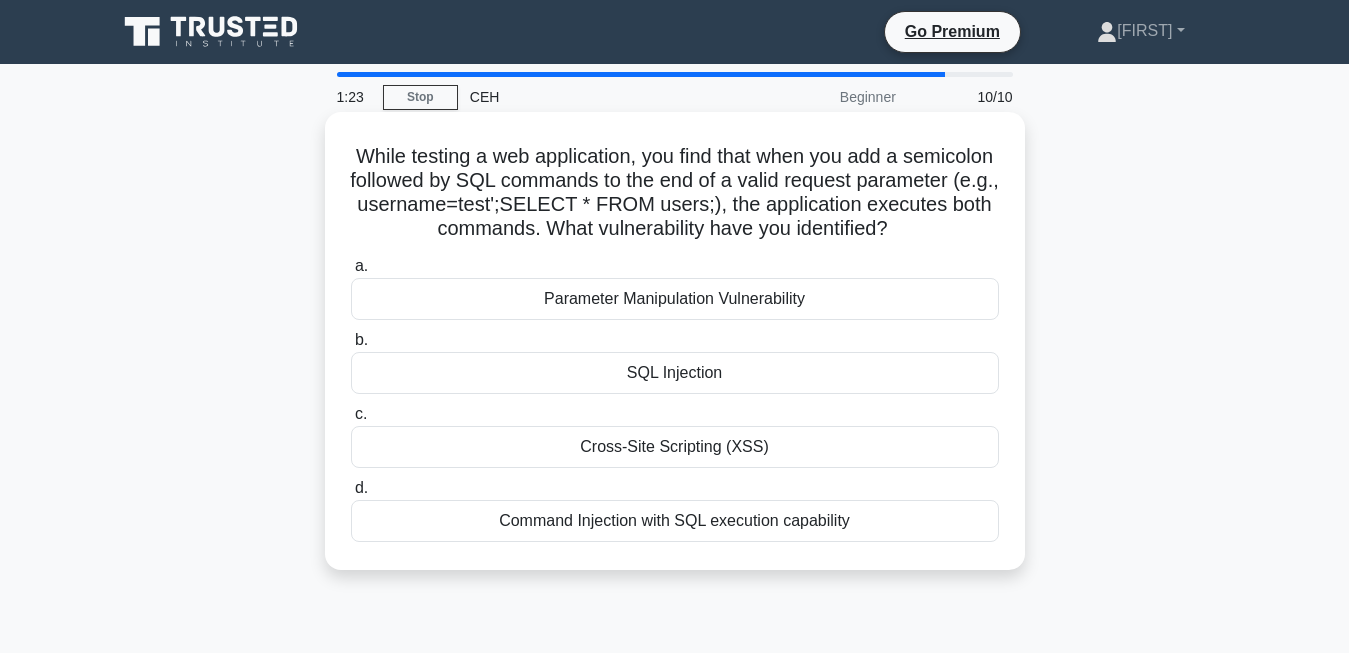 click on "Command Injection with SQL execution capability" at bounding box center (675, 521) 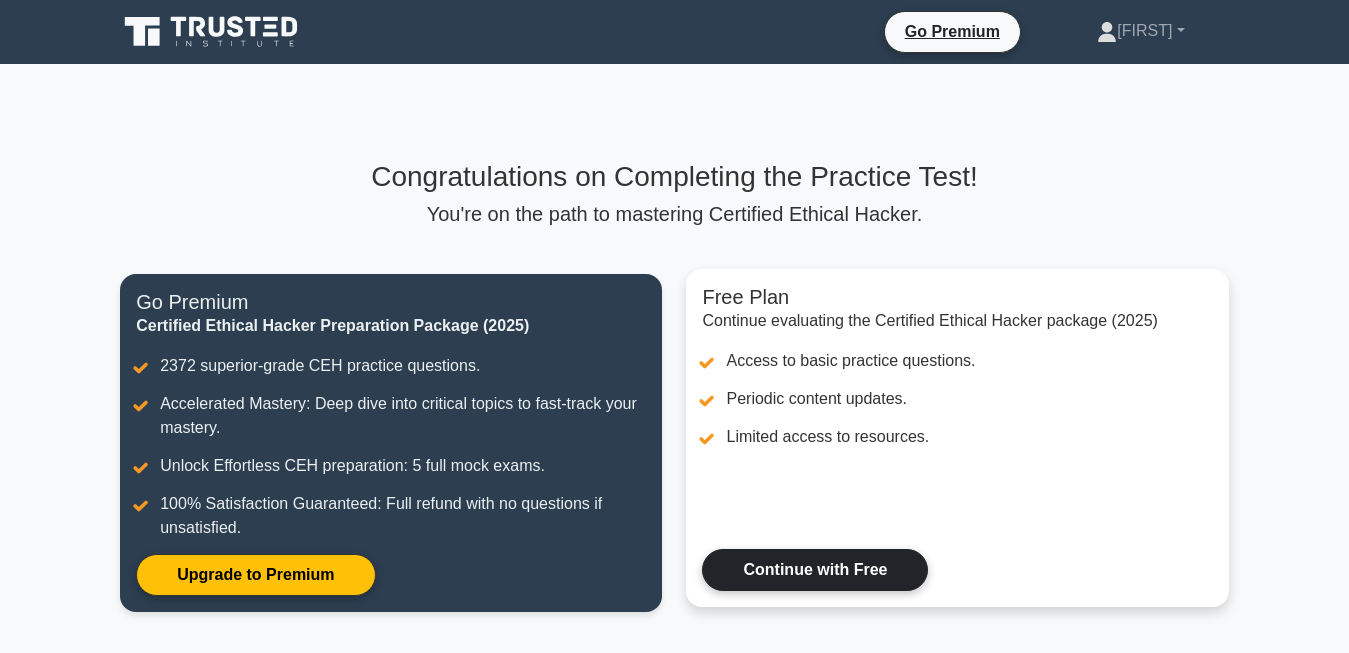scroll, scrollTop: 0, scrollLeft: 0, axis: both 